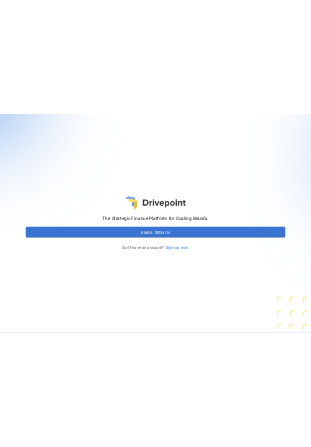 scroll, scrollTop: 0, scrollLeft: 0, axis: both 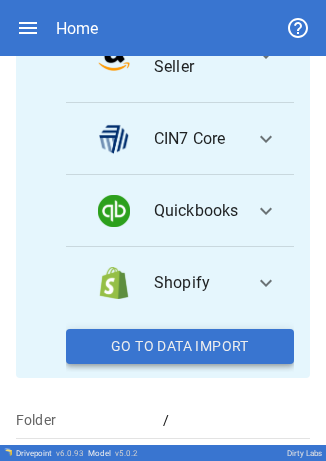 click on "Go To Data Import" at bounding box center (180, 347) 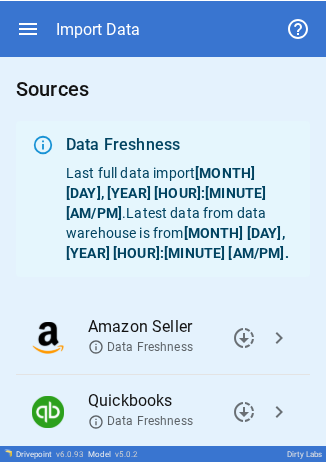 scroll, scrollTop: 195, scrollLeft: 0, axis: vertical 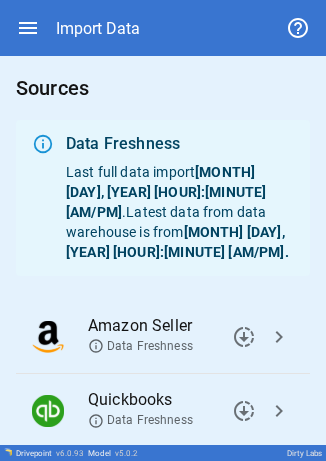 click on "chevron_right" at bounding box center (244, 337) 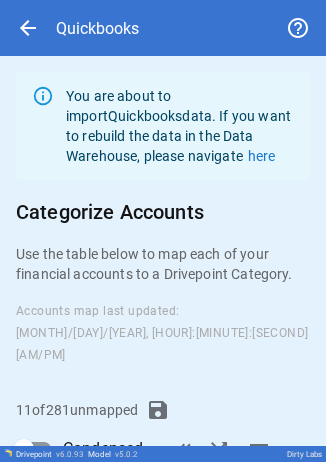 click on "You are about to import  Quickbooks  data. If you want to rebuild the data in the Data Warehouse, please navigate here Categorize Accounts Use the table below to map each of your financial accounts to a Drivepoint Category. Accounts map last updated:  [MONTH]/[DAY]/[YEAR], [HOUR]:[MINUTE]:[SECOND] [AM/PM] 11  of  281  unmapped Condensed done_all shuffle filter_list Account Name Account Type Verified Drivepoint Category Full Account Name Computers BS ​ ASSETS:Fixed Assets:150000 Fixed Assets:152000 Computers Sales Tax Payable BS ​ LIABILITIES AND EQUITY:Liabilities:Current Liabilities:Other Current Liabilities:Sales Tax Payable Series A-2 (Note Conversion) BS ​ LIABILITIES AND EQUITY:Equity:300000 Equity:330000 Preferred Stock:332000 Series A Round:332300 Series A-2 (Note Conversion) Series A-3 (Note Conversion) BS ​ LIABILITIES AND EQUITY:Equity:300000 Equity:330000 Preferred Stock:332000 Series A Round:332400 Series A-3 (Note Conversion) Series A (Proceeds) BS ​ Series A-1(Note Conversion) BS ​ Save Accounts Map" at bounding box center (163, 436) 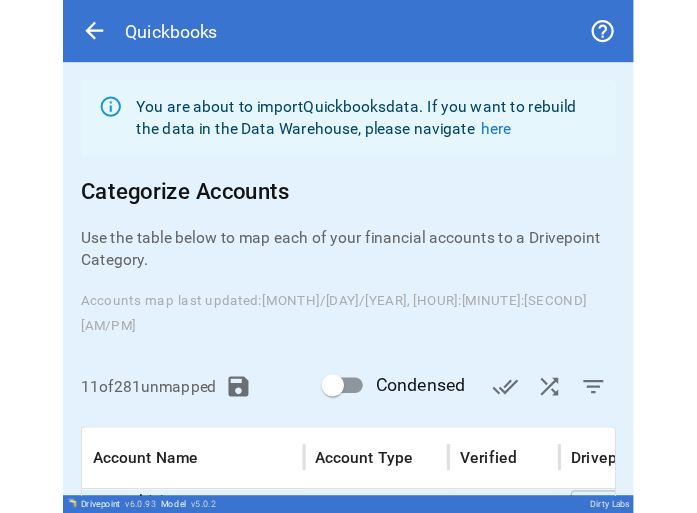 scroll, scrollTop: 173, scrollLeft: 0, axis: vertical 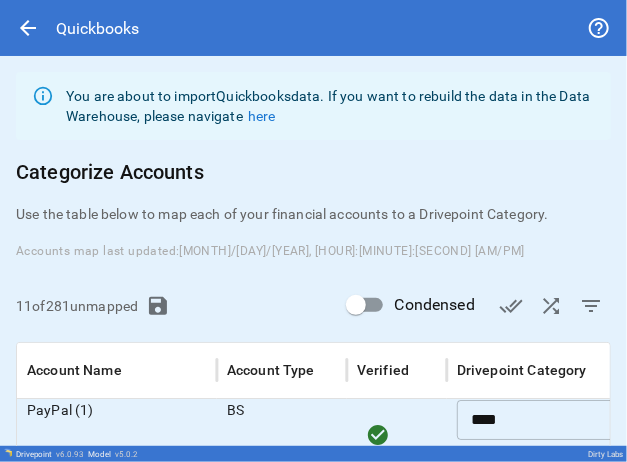 click on "filter_list" at bounding box center [511, 306] 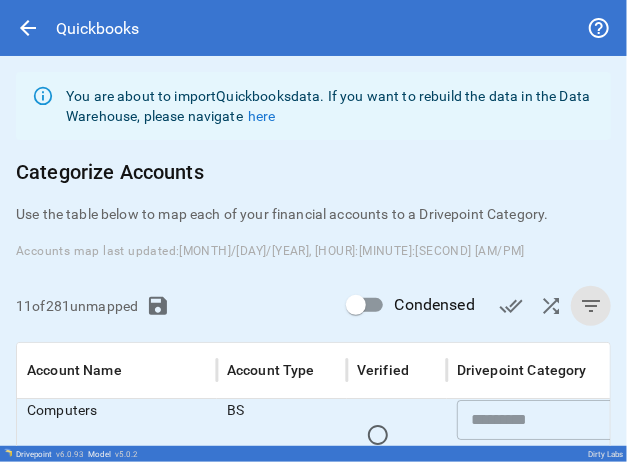 click on "You are about to import  Quickbooks  data. If you want to rebuild the data in the Data Warehouse, please navigate here Categorize Accounts Use the table below to map each of your financial accounts to a Drivepoint Category. Accounts map last updated:  [MONTH]/[DAY]/[YEAR], [HOUR]:[MINUTE]:[SECOND] [AM/PM] 11  of  281  unmapped Condensed done_all shuffle filter_list Account Name Account Type Verified Drivepoint Category Full Account Name Computers BS ​ ASSETS:Fixed Assets:150000 Fixed Assets:152000 Computers Sales Tax Payable BS ​ LIABILITIES AND EQUITY:Liabilities:Current Liabilities:Other Current Liabilities:Sales Tax Payable Series A-2 (Note Conversion) BS ​ LIABILITIES AND EQUITY:Equity:300000 Equity:330000 Preferred Stock:332000 Series A Round:332300 Series A-2 (Note Conversion) Series A-3 (Note Conversion) BS ​ LIABILITIES AND EQUITY:Equity:300000 Equity:330000 Preferred Stock:332000 Series A Round:332400 Series A-3 (Note Conversion) Series A (Proceeds) BS ​ Series A-1(Note Conversion) BS ​ Save Accounts Map" at bounding box center (313, 364) 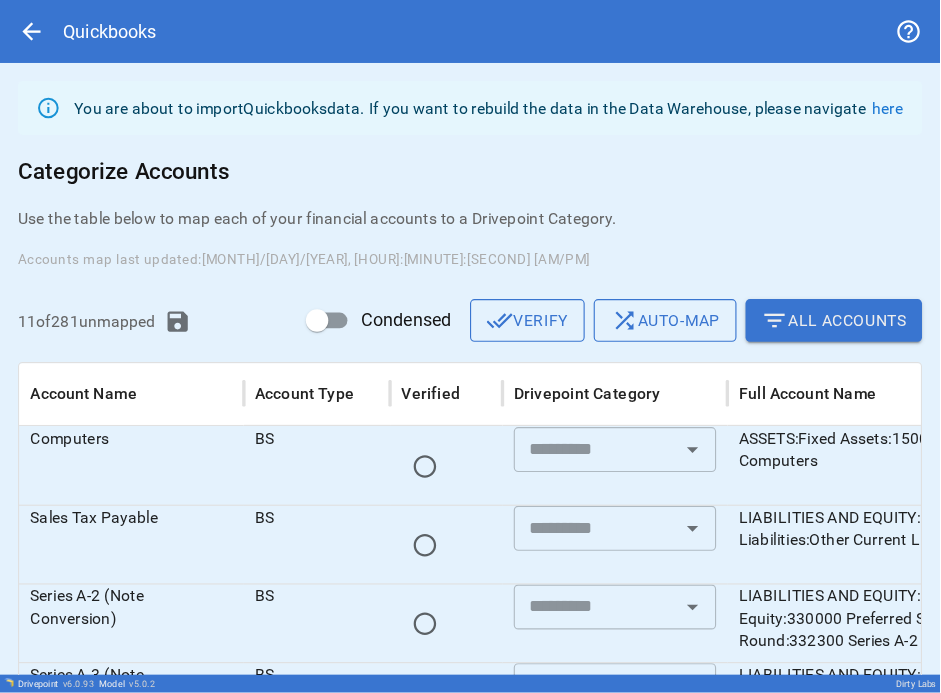 scroll, scrollTop: 102, scrollLeft: 0, axis: vertical 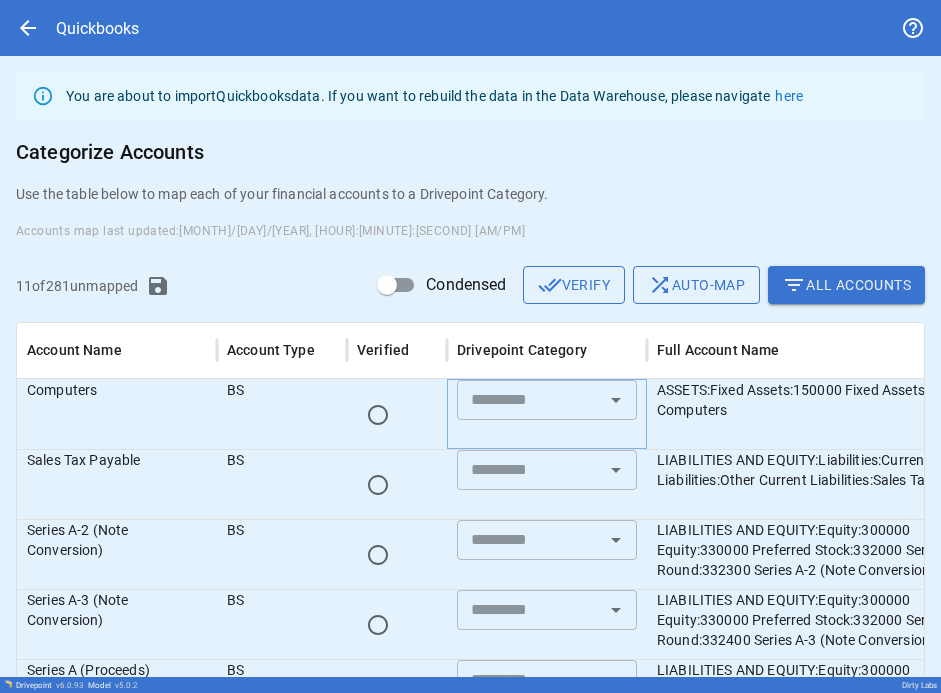 click at bounding box center [530, 400] 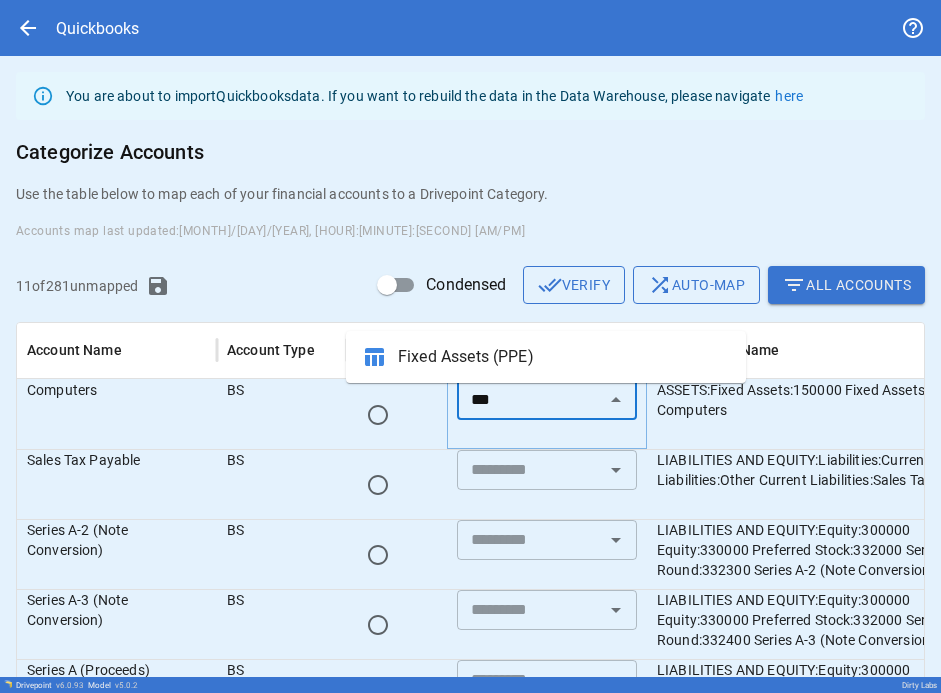 click on "Fixed Assets (PPE)" at bounding box center [564, 357] 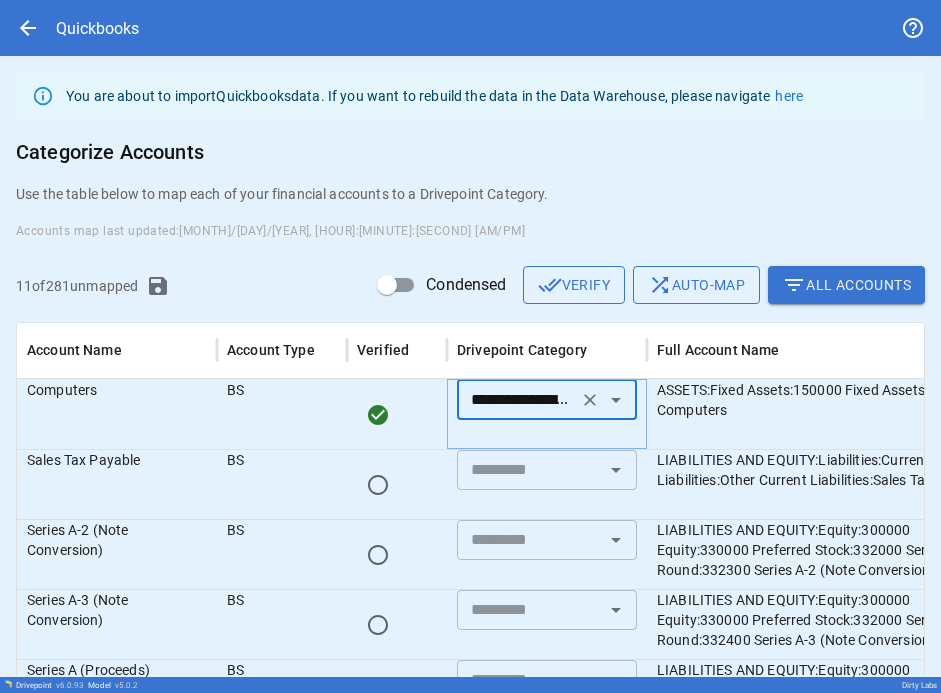 type on "**********" 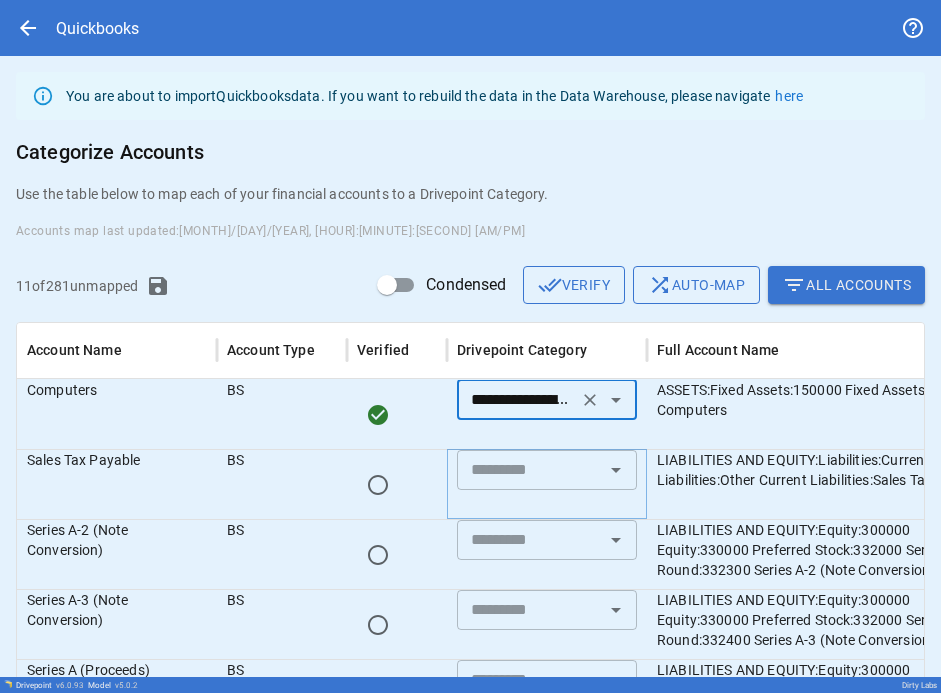 click at bounding box center (530, 470) 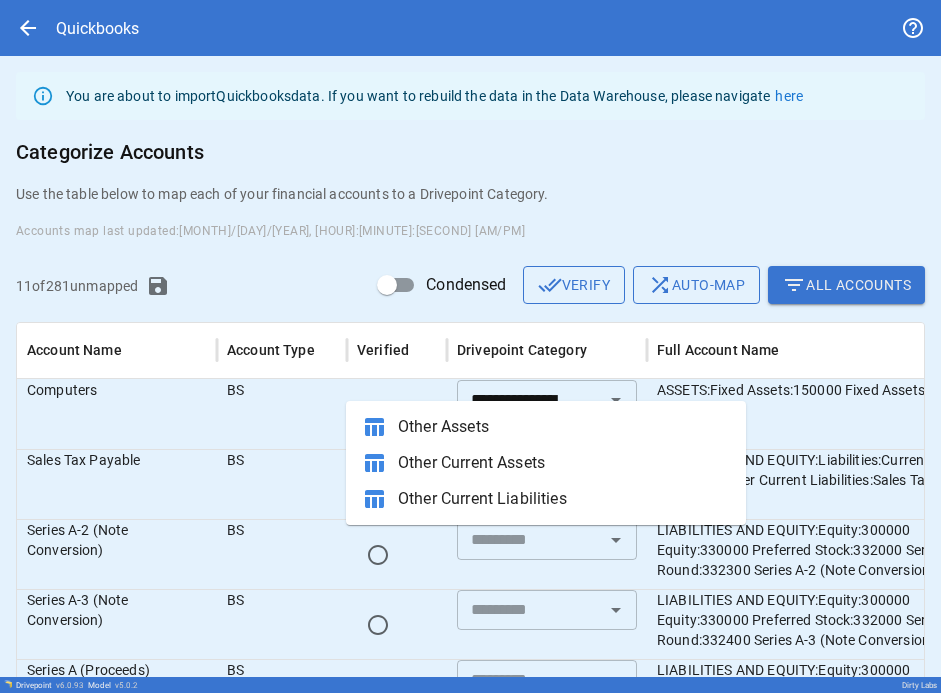 click on "Other Current Liabilities" at bounding box center (564, 499) 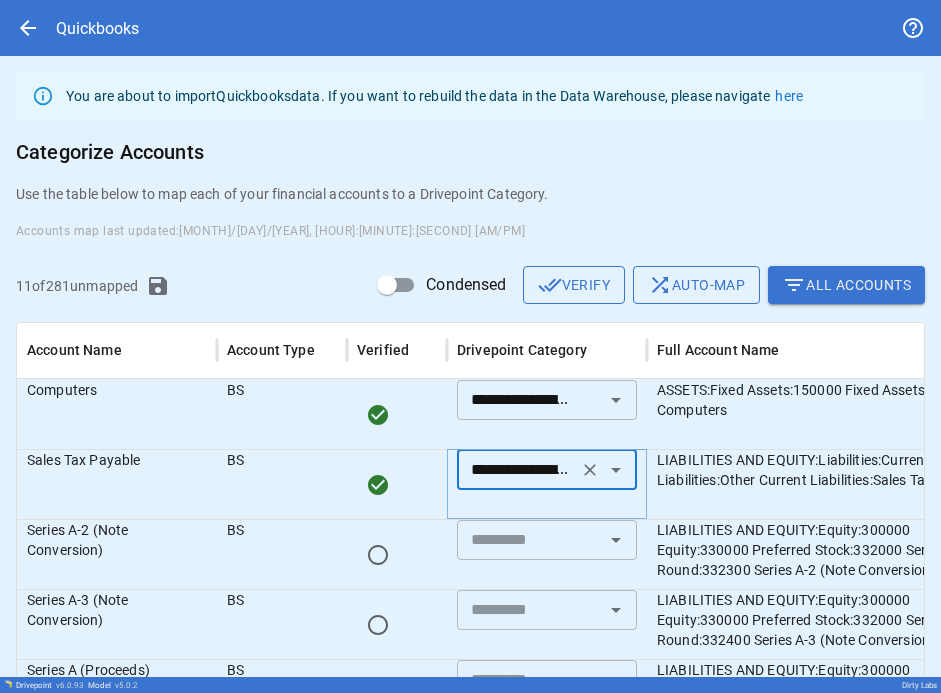 type on "**********" 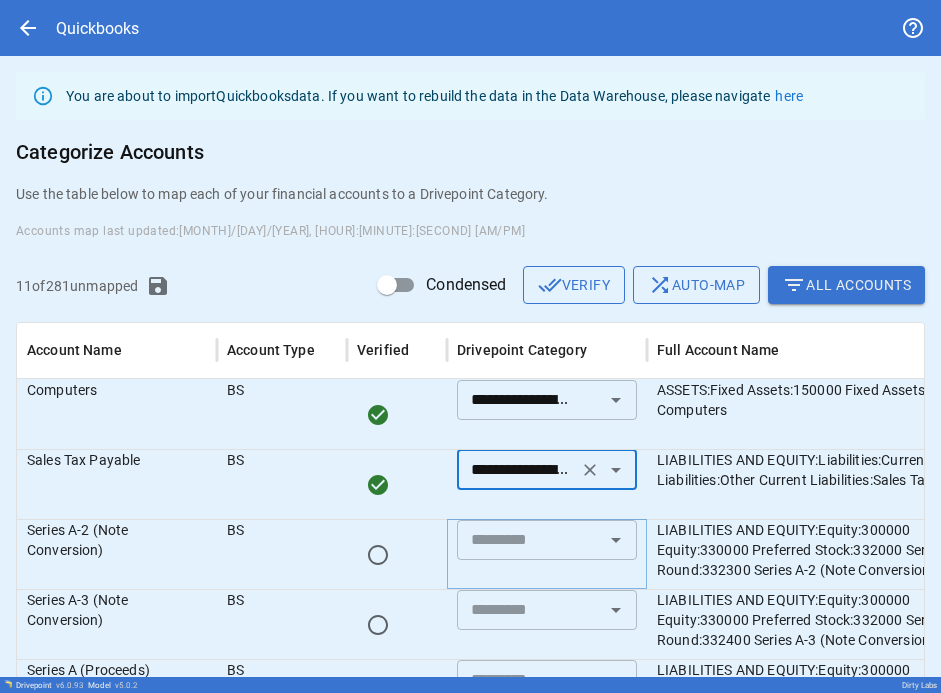 click at bounding box center (530, 540) 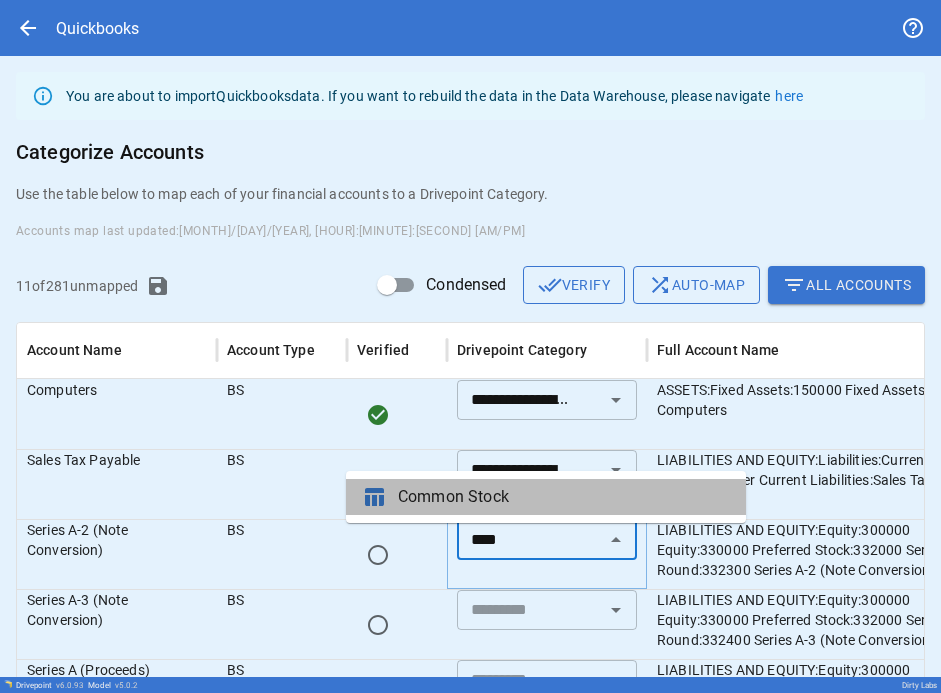 click on "Common Stock" at bounding box center [564, 497] 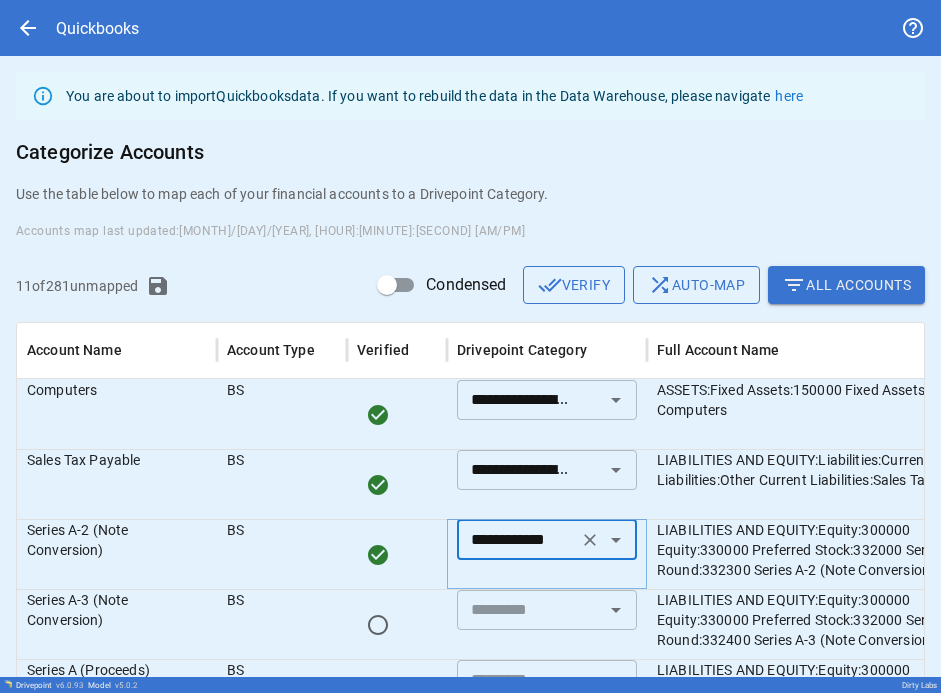 type on "**********" 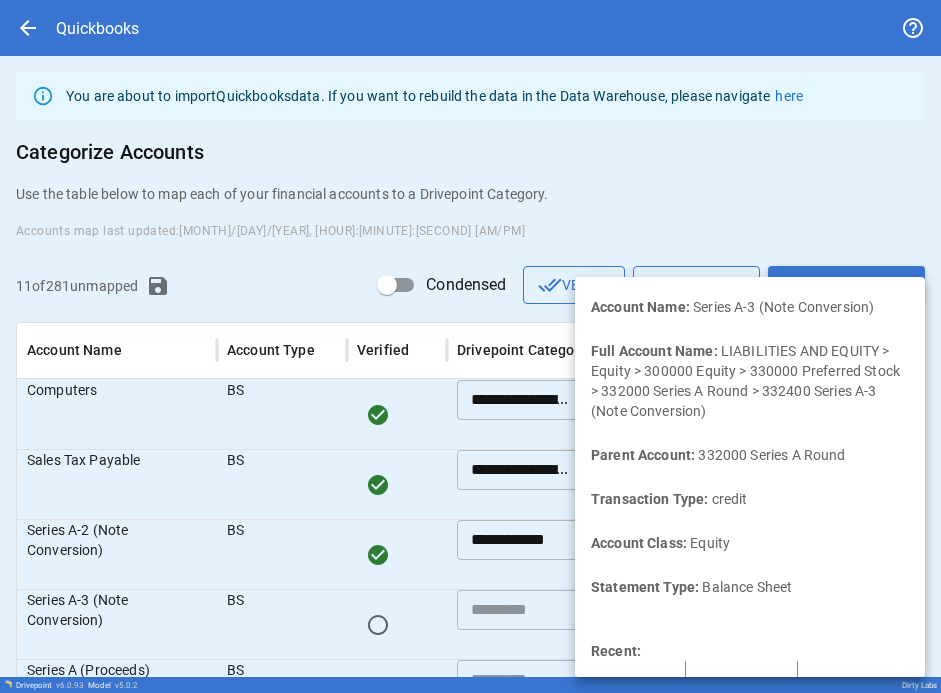 scroll, scrollTop: 95, scrollLeft: 0, axis: vertical 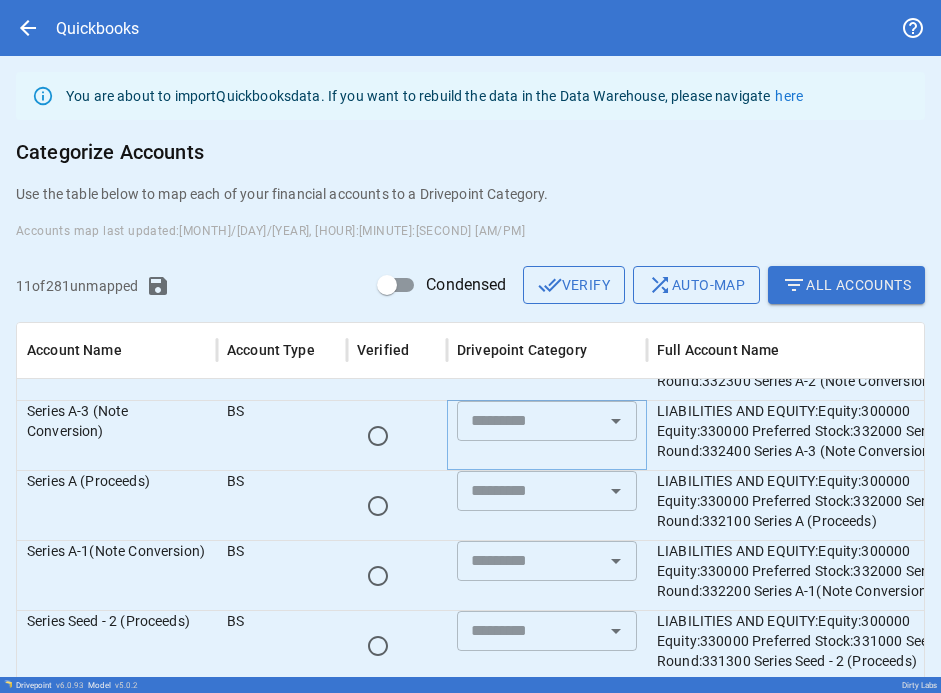 click at bounding box center (530, 421) 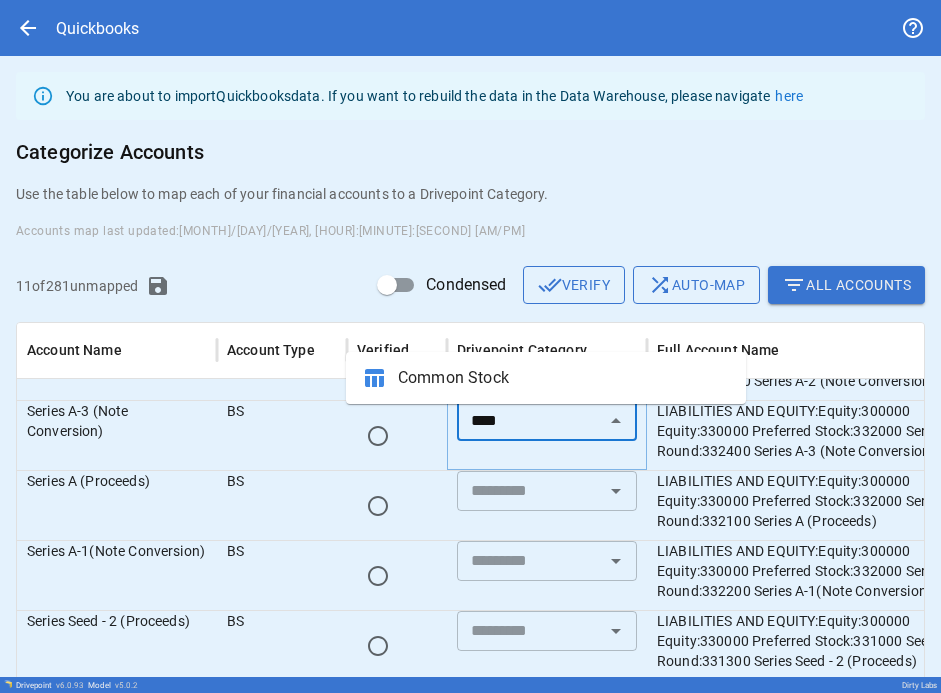 click on "table_chart Common Stock" at bounding box center [546, 378] 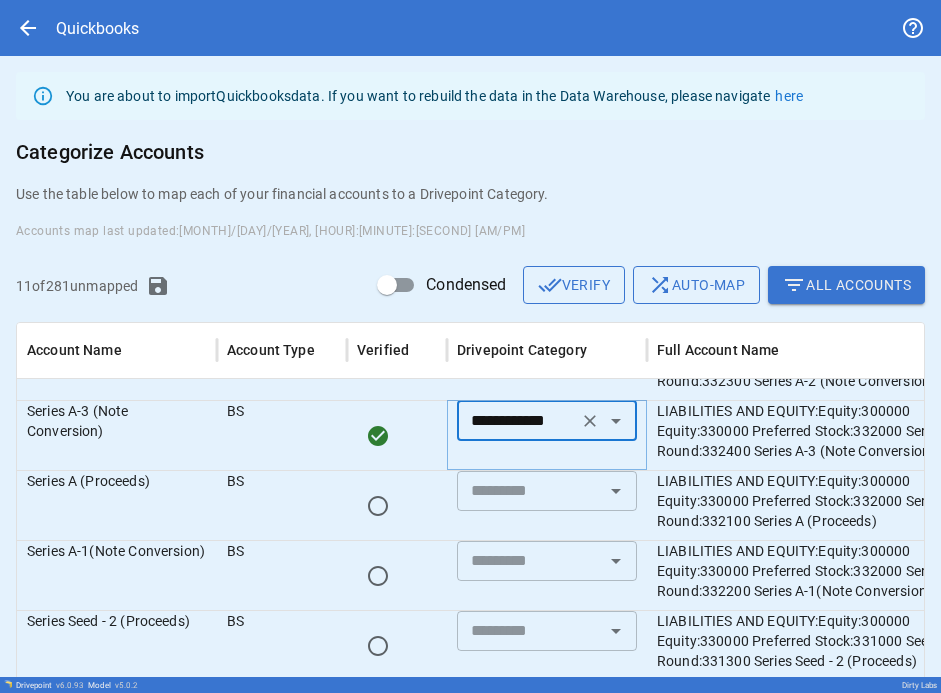 type on "**********" 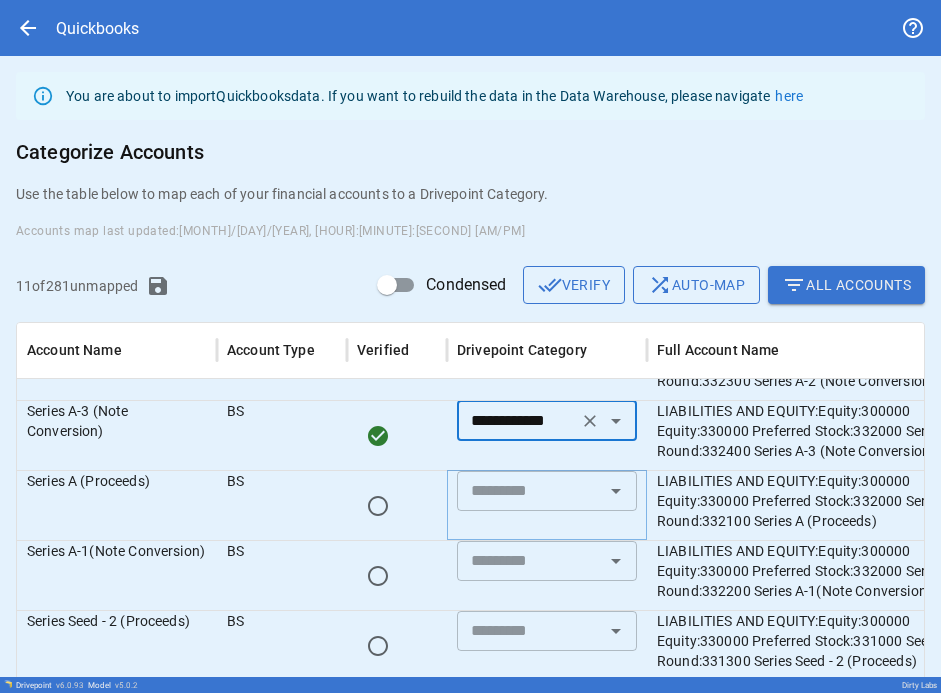 click at bounding box center (530, 491) 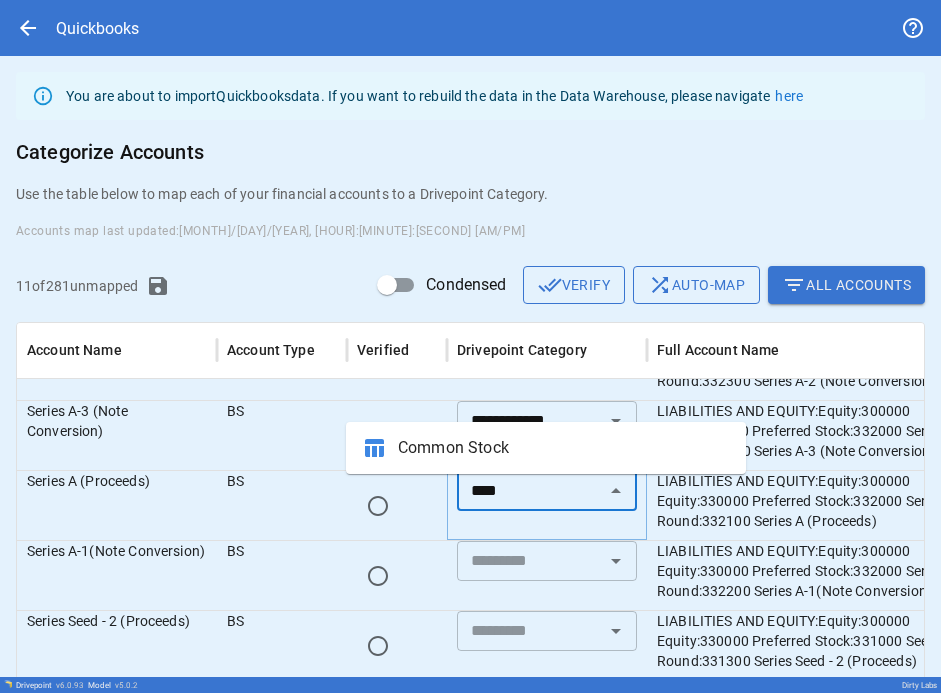 click on "Common Stock" at bounding box center [564, 448] 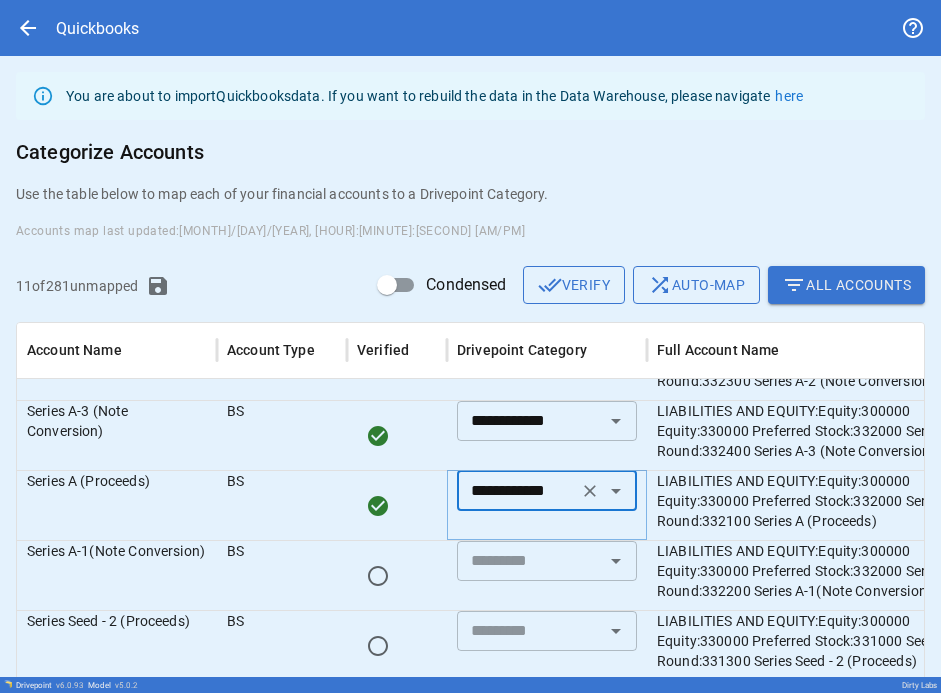 type on "**********" 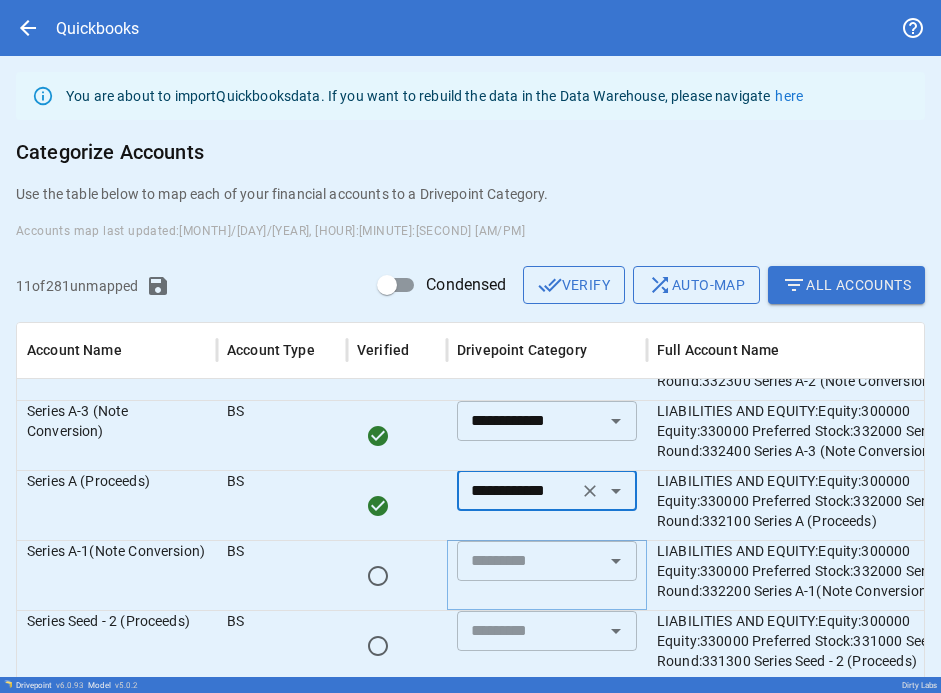 click at bounding box center (530, 561) 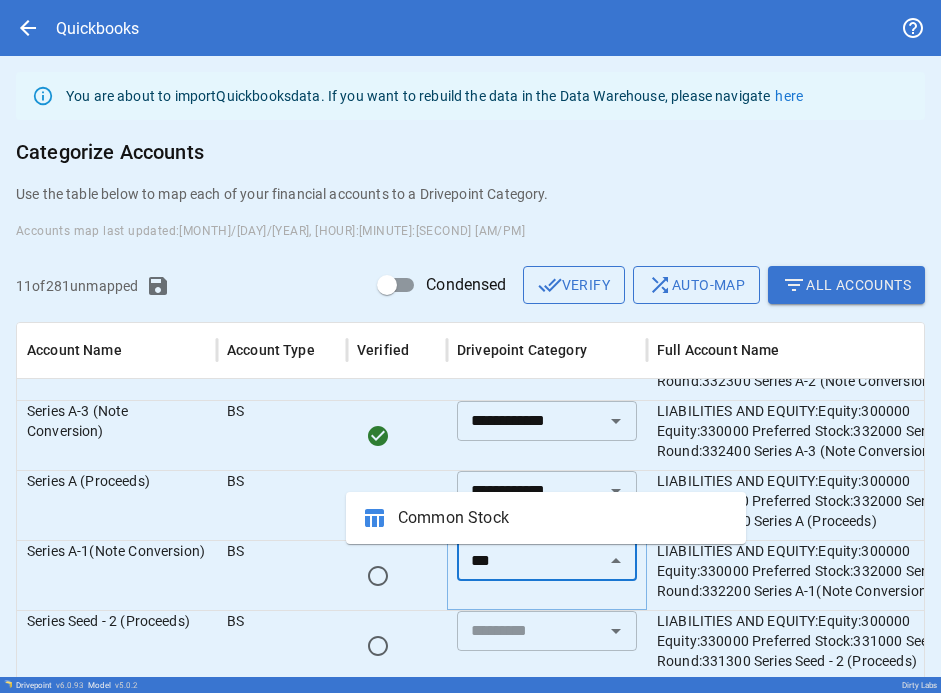 click on "Common Stock" at bounding box center [564, 518] 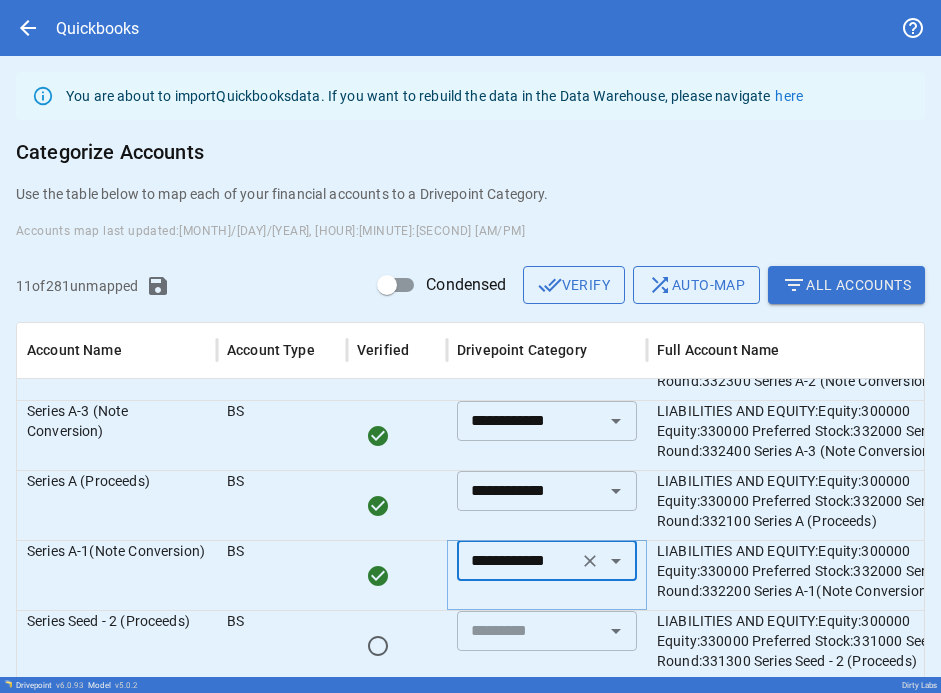 scroll, scrollTop: 282, scrollLeft: 0, axis: vertical 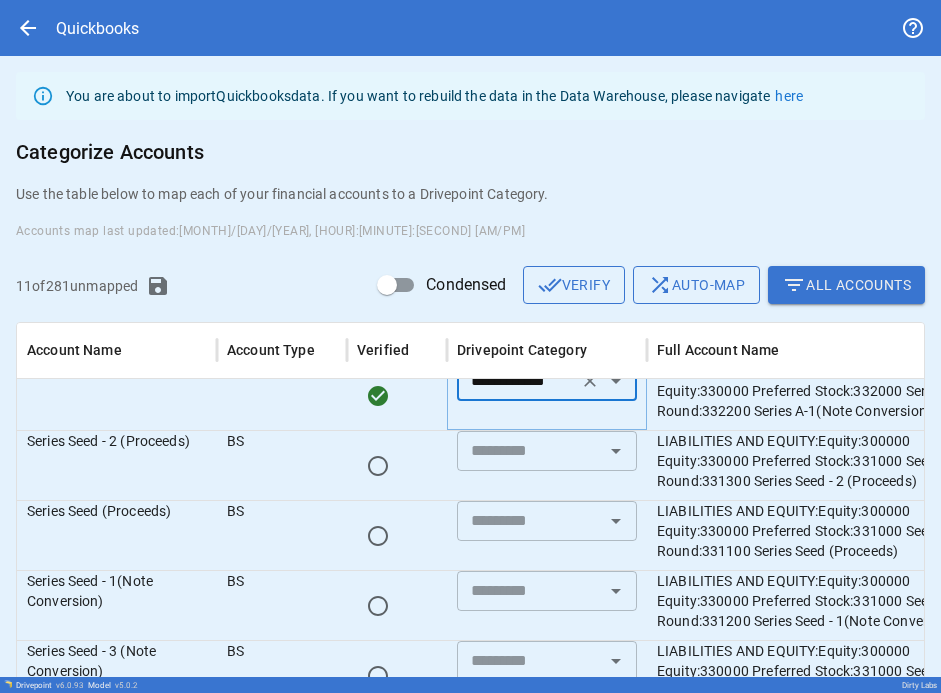 type on "**********" 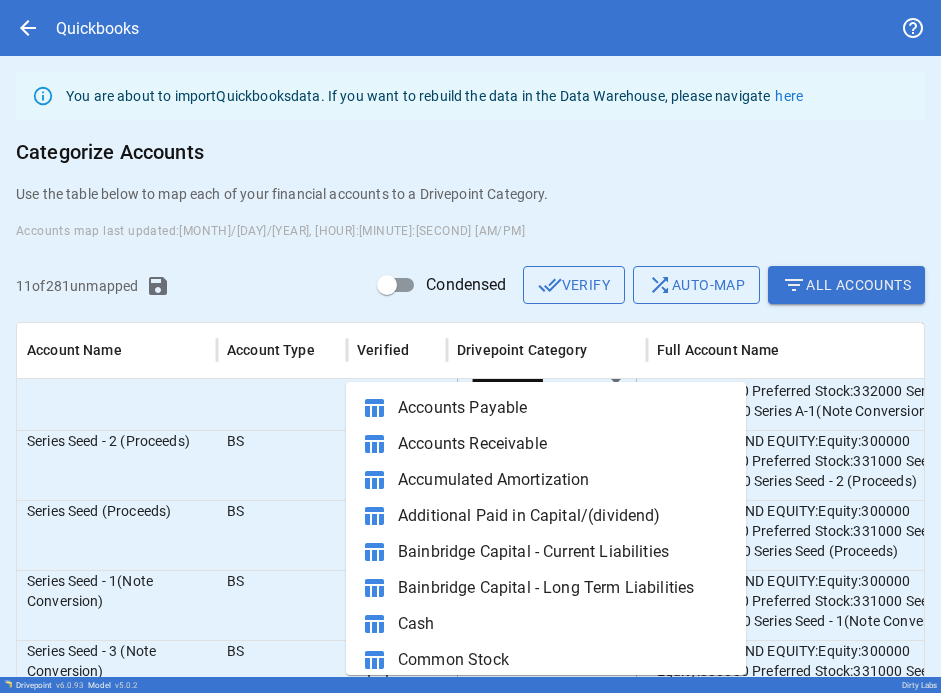 click at bounding box center [530, 451] 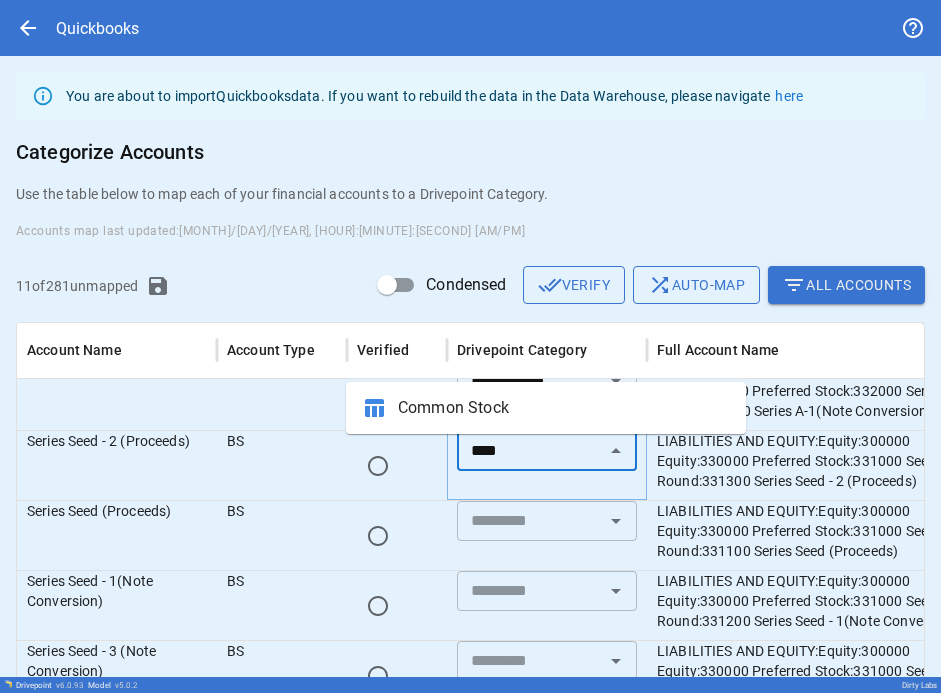 click on "Common Stock" at bounding box center (564, 408) 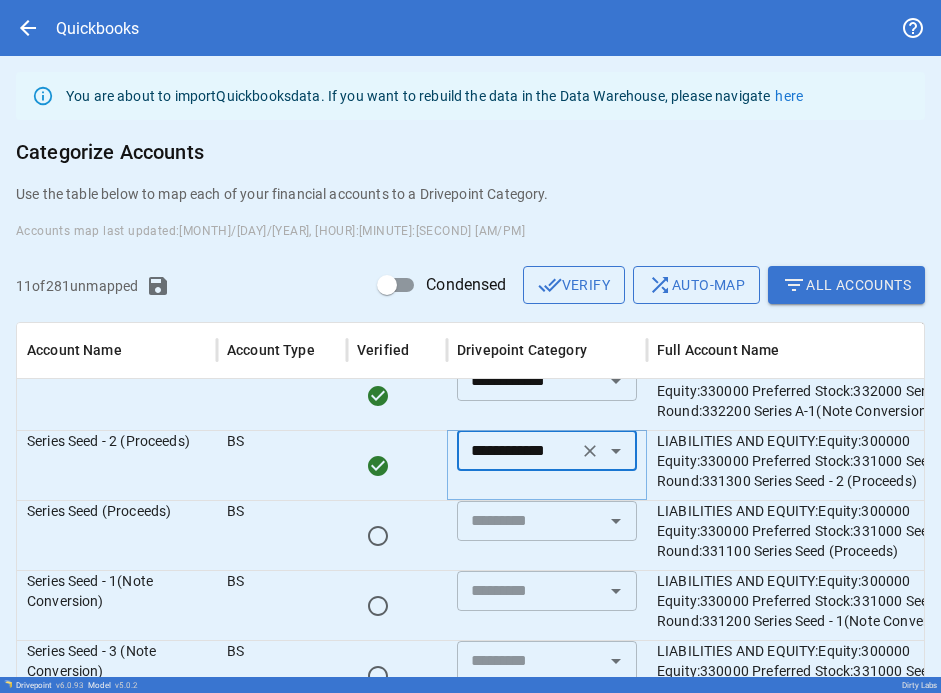 type on "**********" 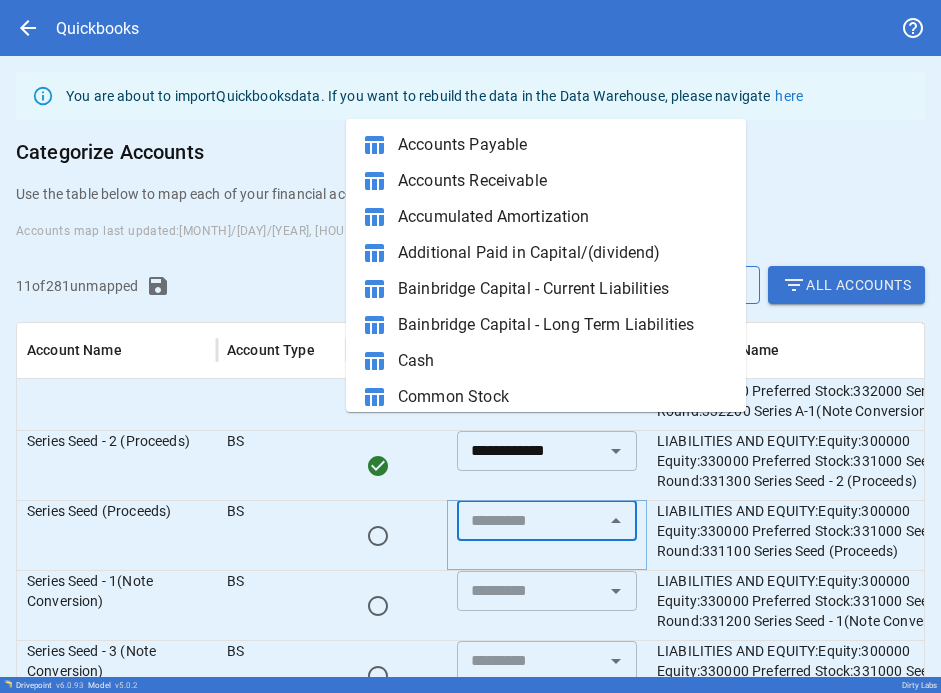 click at bounding box center (530, 521) 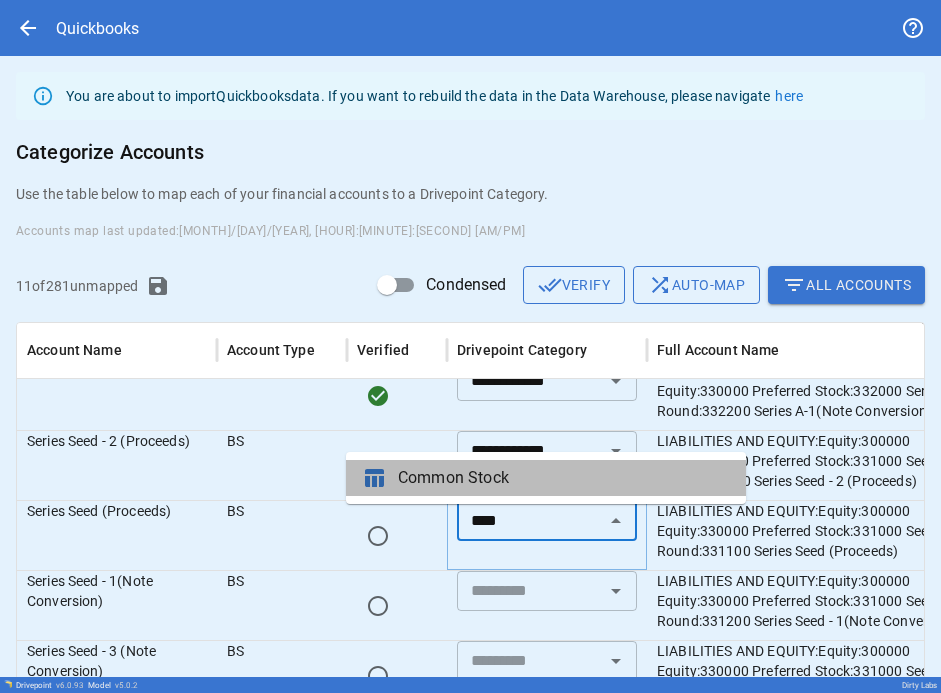 click on "table_chart Common Stock" at bounding box center [546, 478] 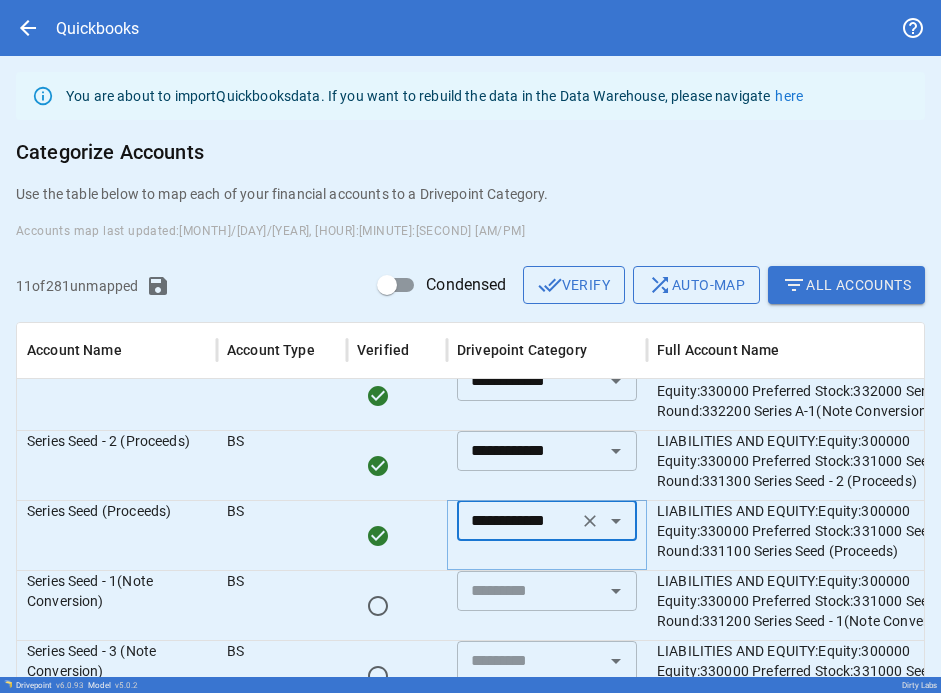 scroll, scrollTop: 460, scrollLeft: 0, axis: vertical 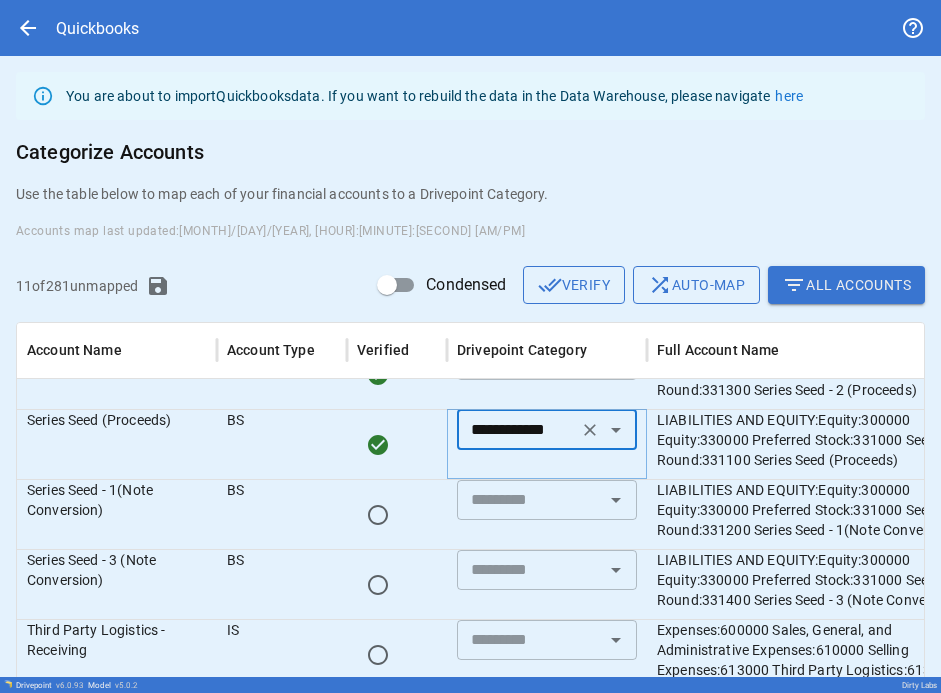 type on "**********" 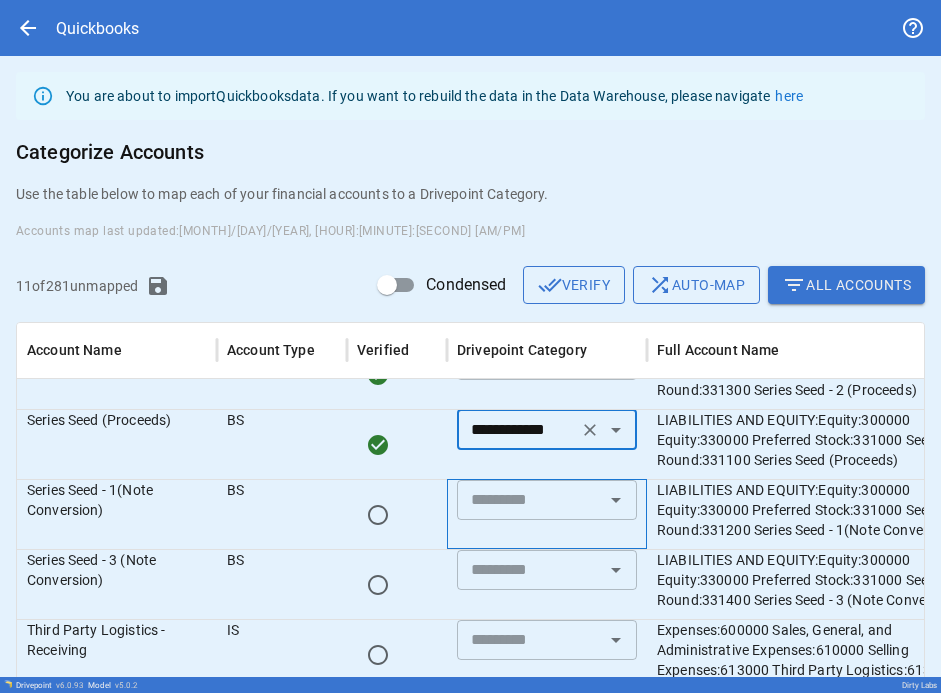 click on "​" at bounding box center (547, 150) 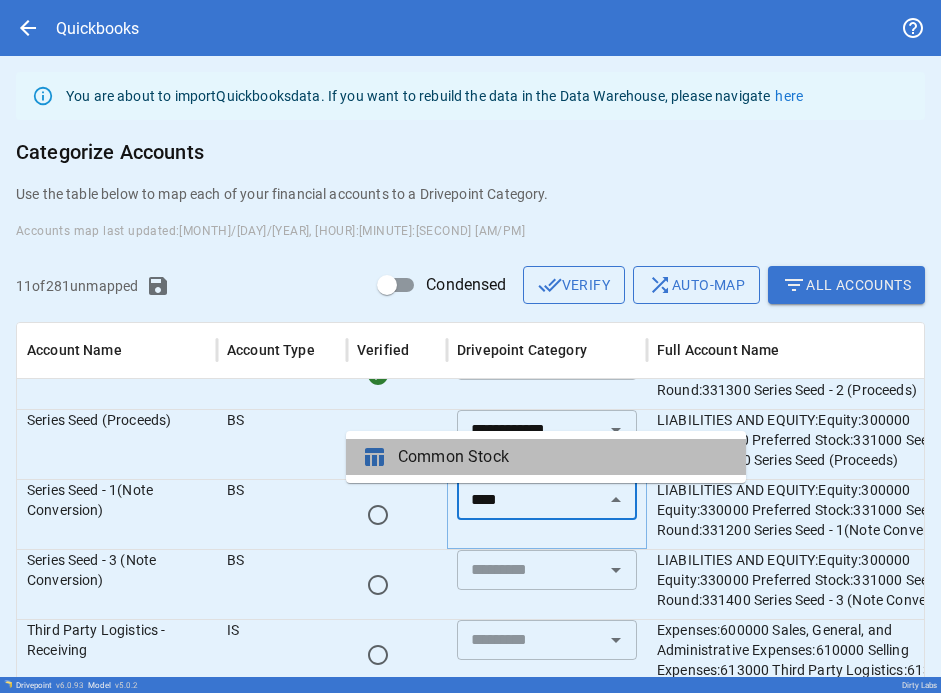 click on "Common Stock" at bounding box center (564, 457) 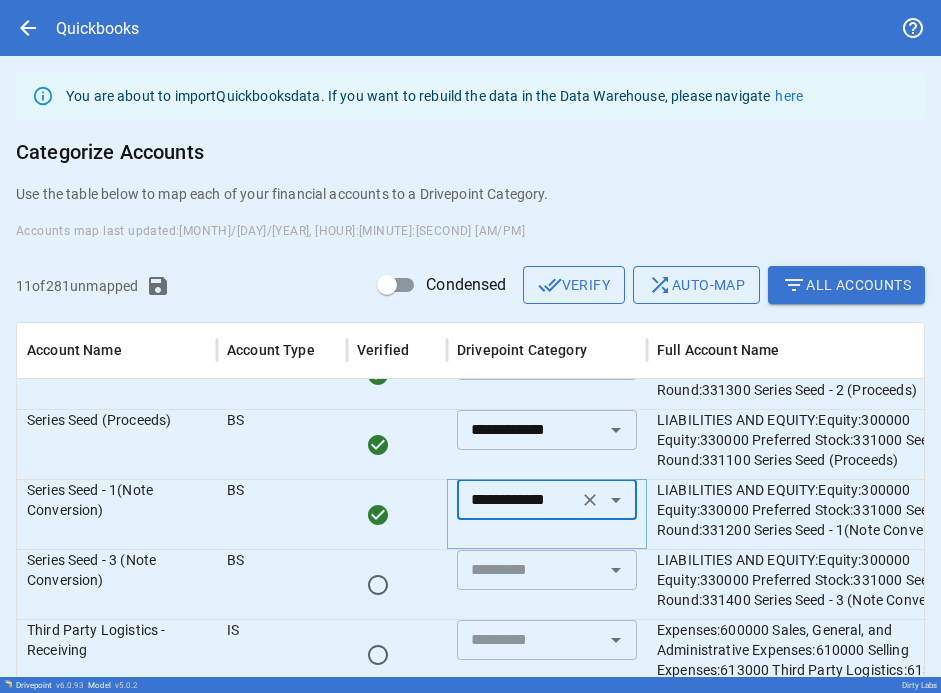 type on "**********" 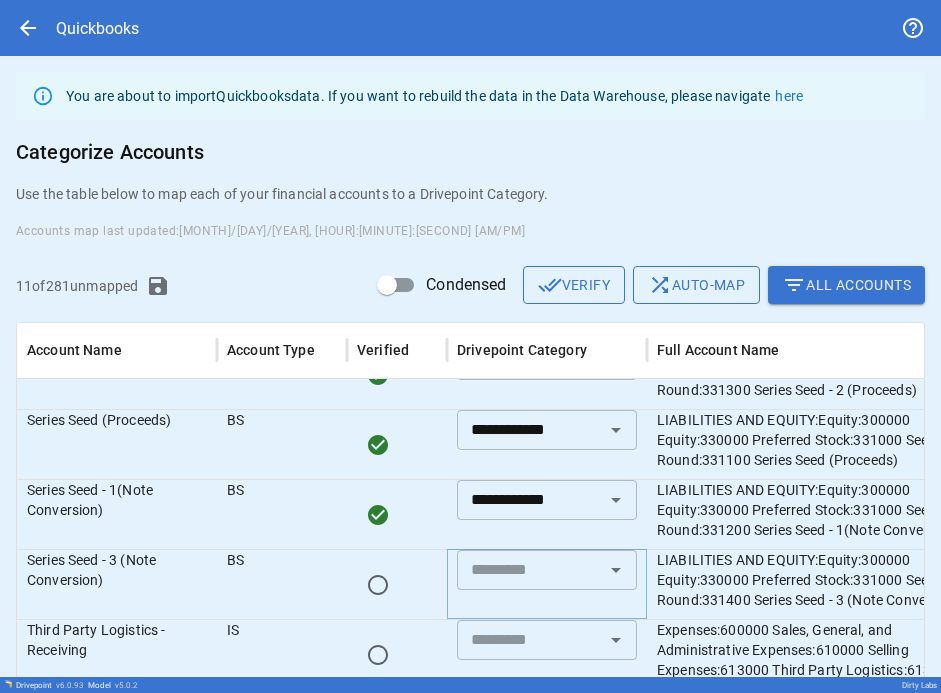 click at bounding box center [530, 570] 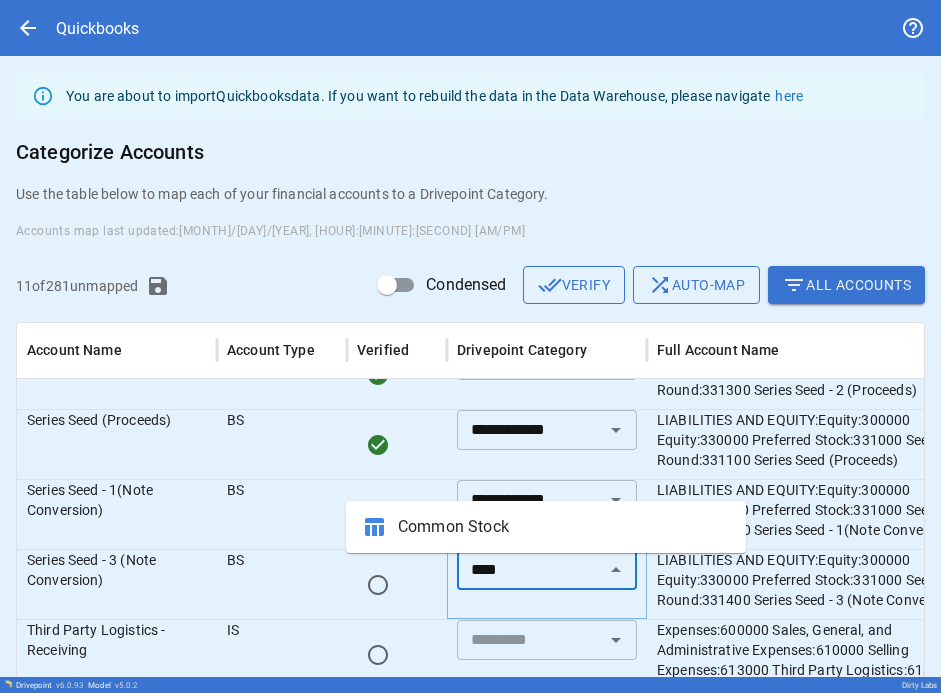 click on "Common Stock" at bounding box center (564, 527) 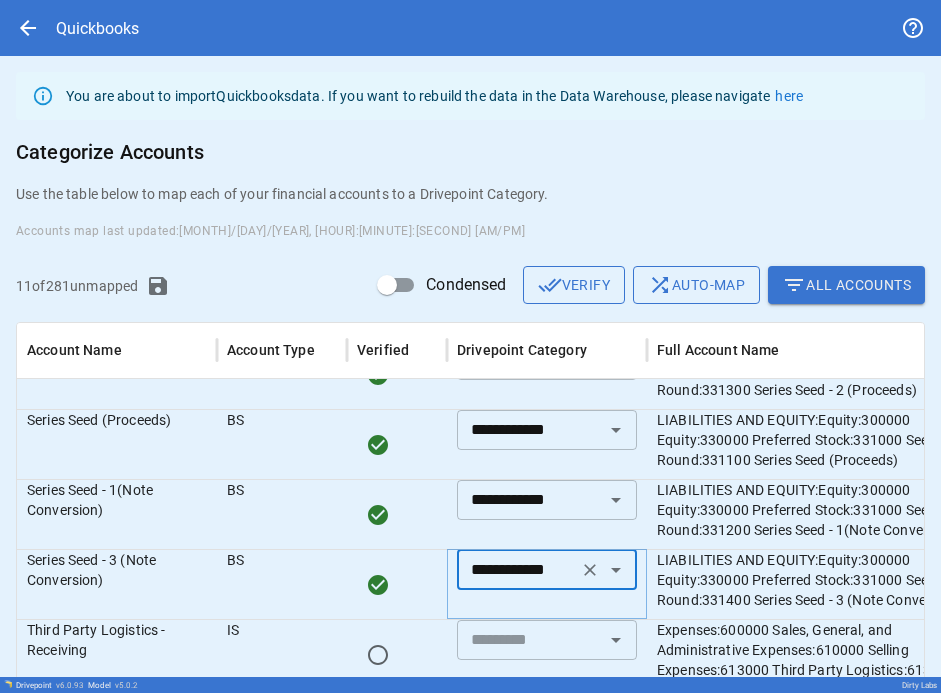 type on "**********" 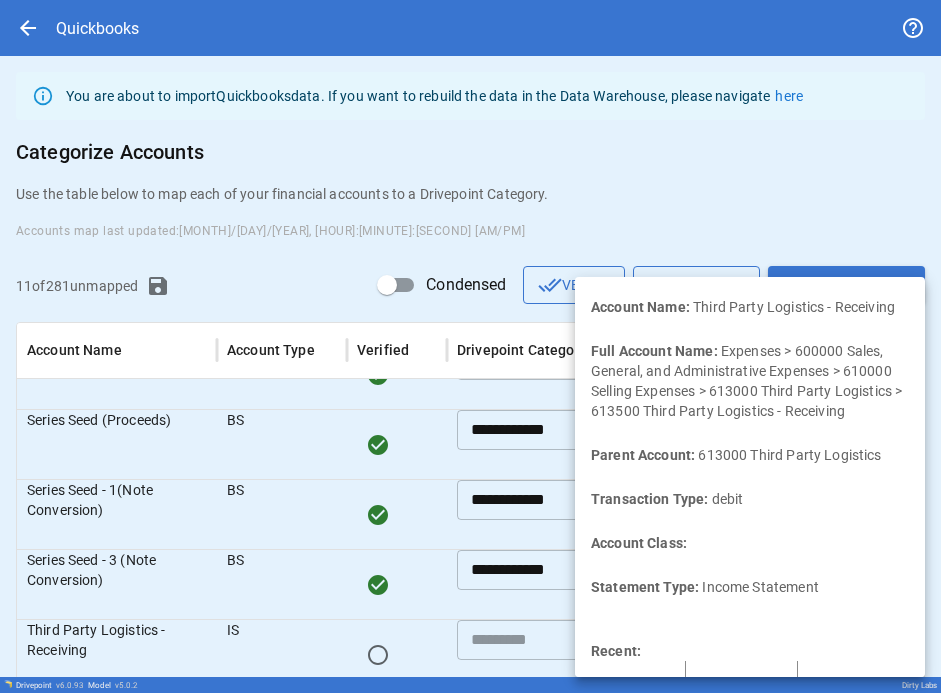 scroll, scrollTop: 460, scrollLeft: 26, axis: both 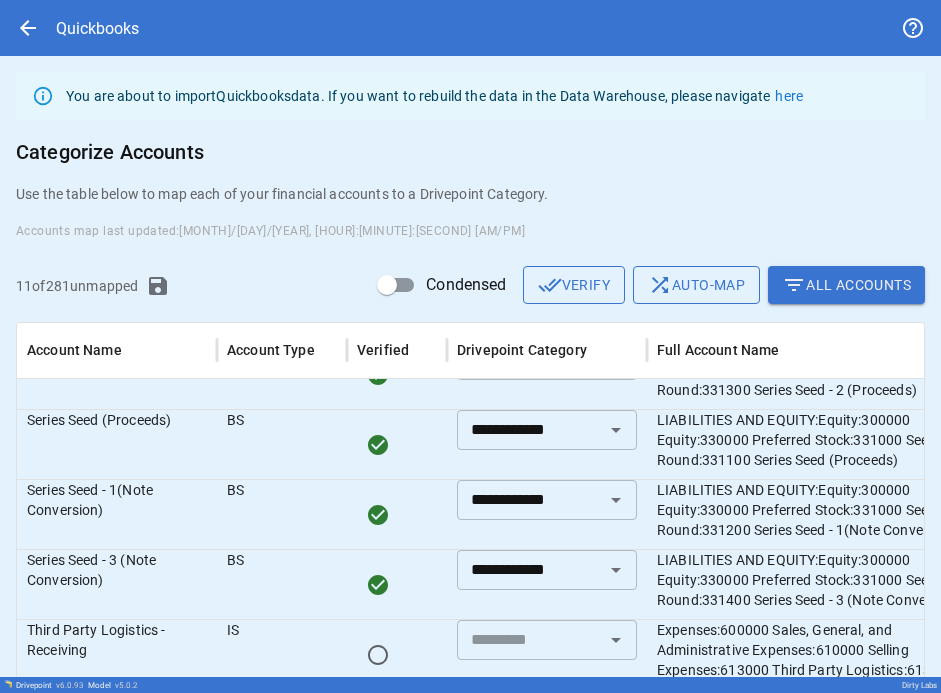 click on "Accounts map last updated:  [MONTH]/[DAY]/[YEAR], [HOUR]:[MINUTE]:[SECOND] [AM/PM]" at bounding box center (470, 231) 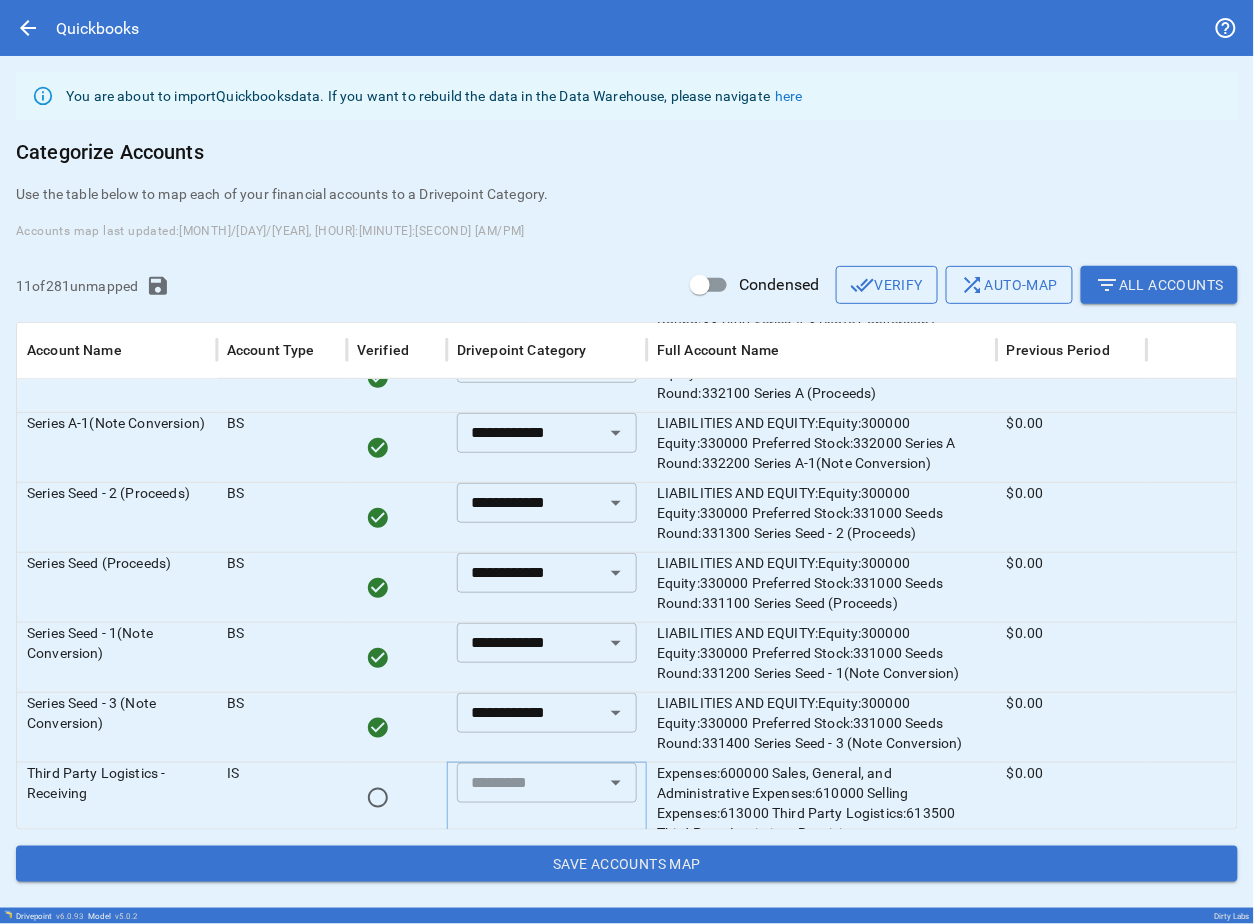 click at bounding box center (530, 783) 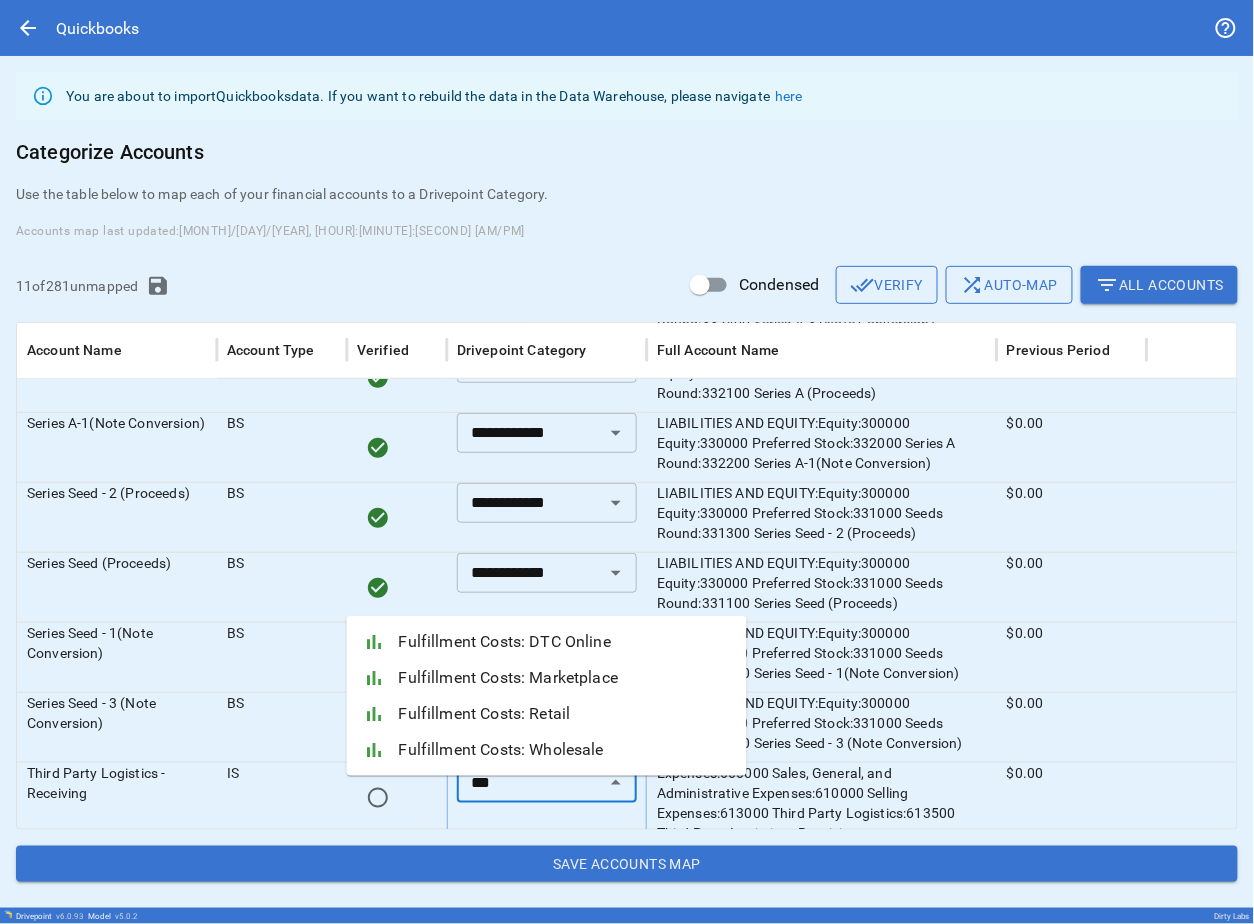 click on "Fulfillment Costs: DTC Online" at bounding box center [565, 642] 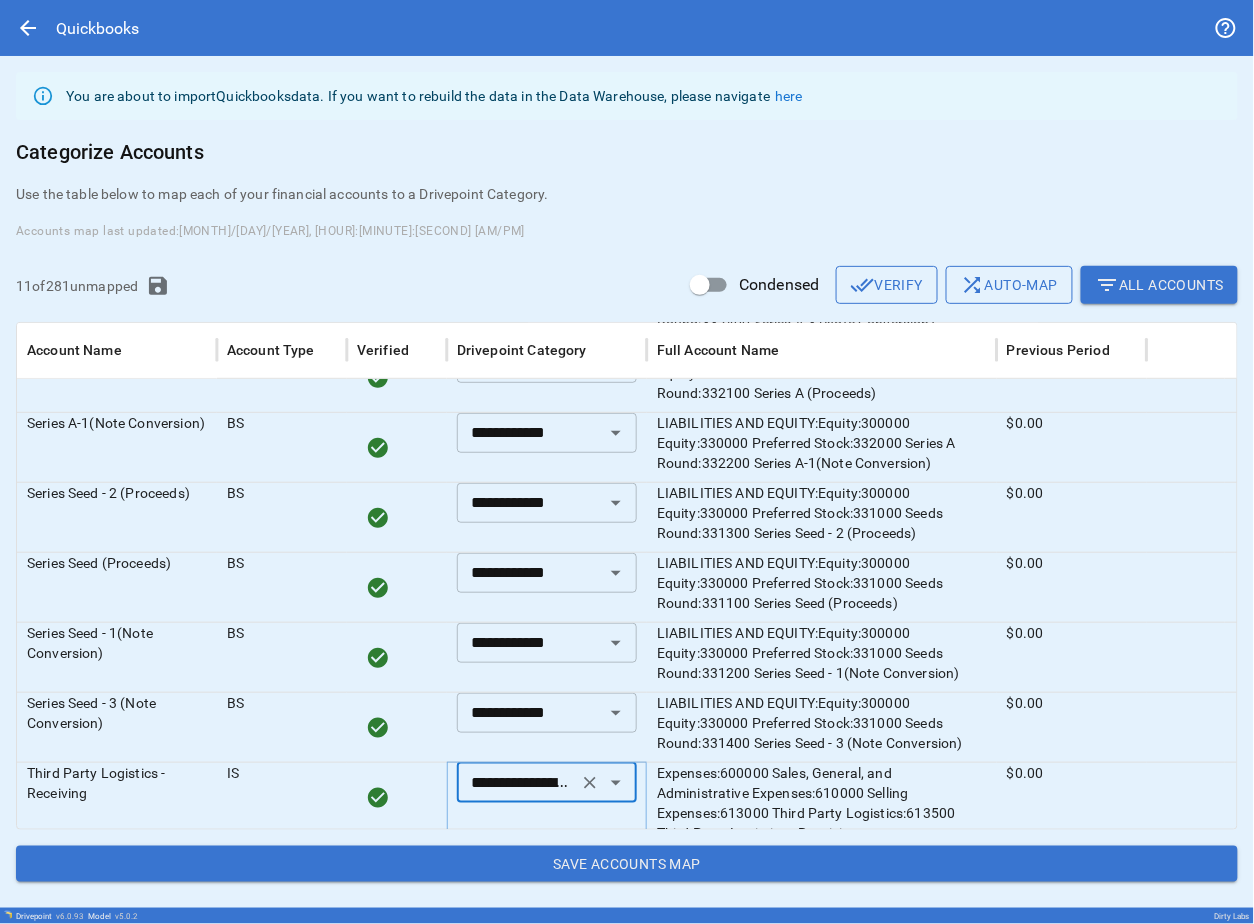 type on "**********" 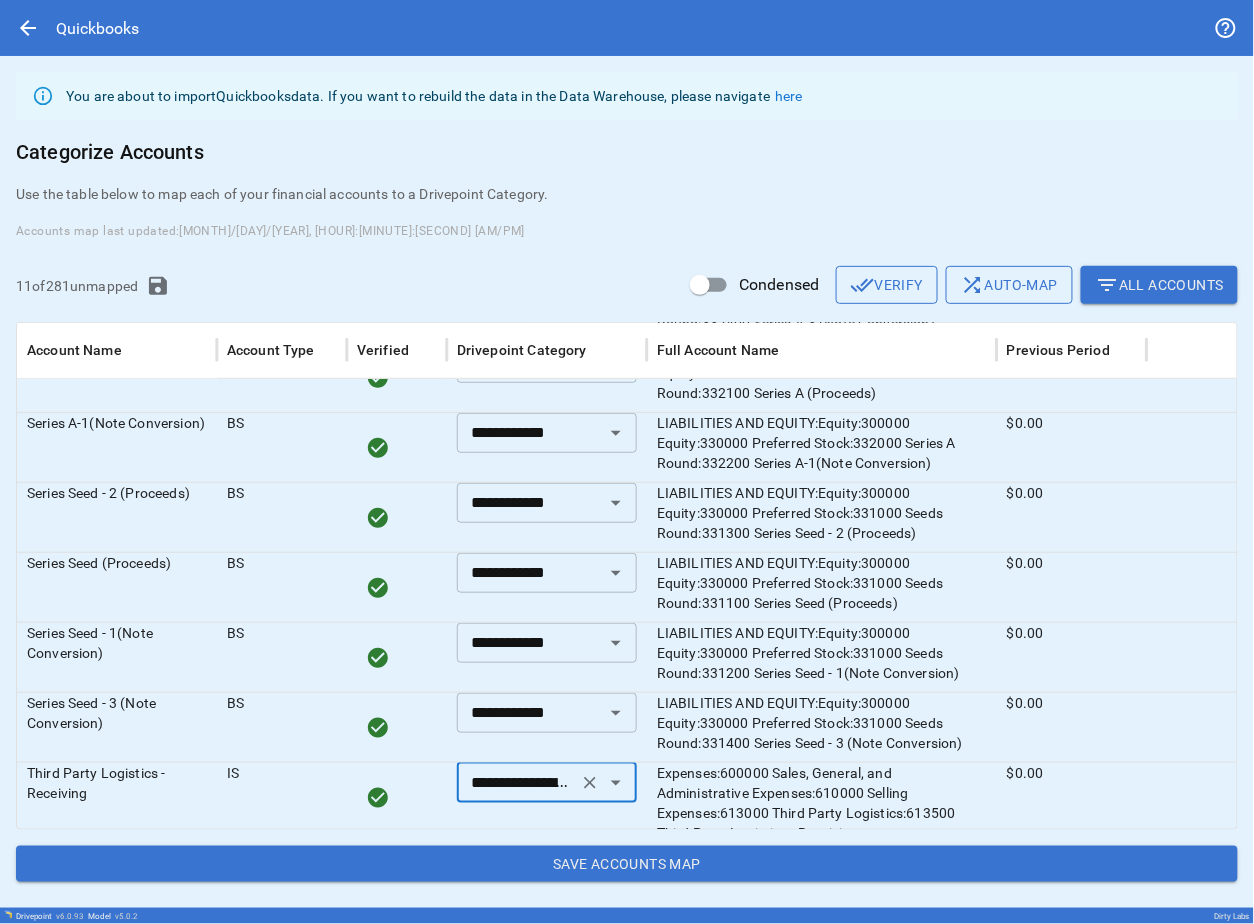 click on "**********" at bounding box center (627, 481) 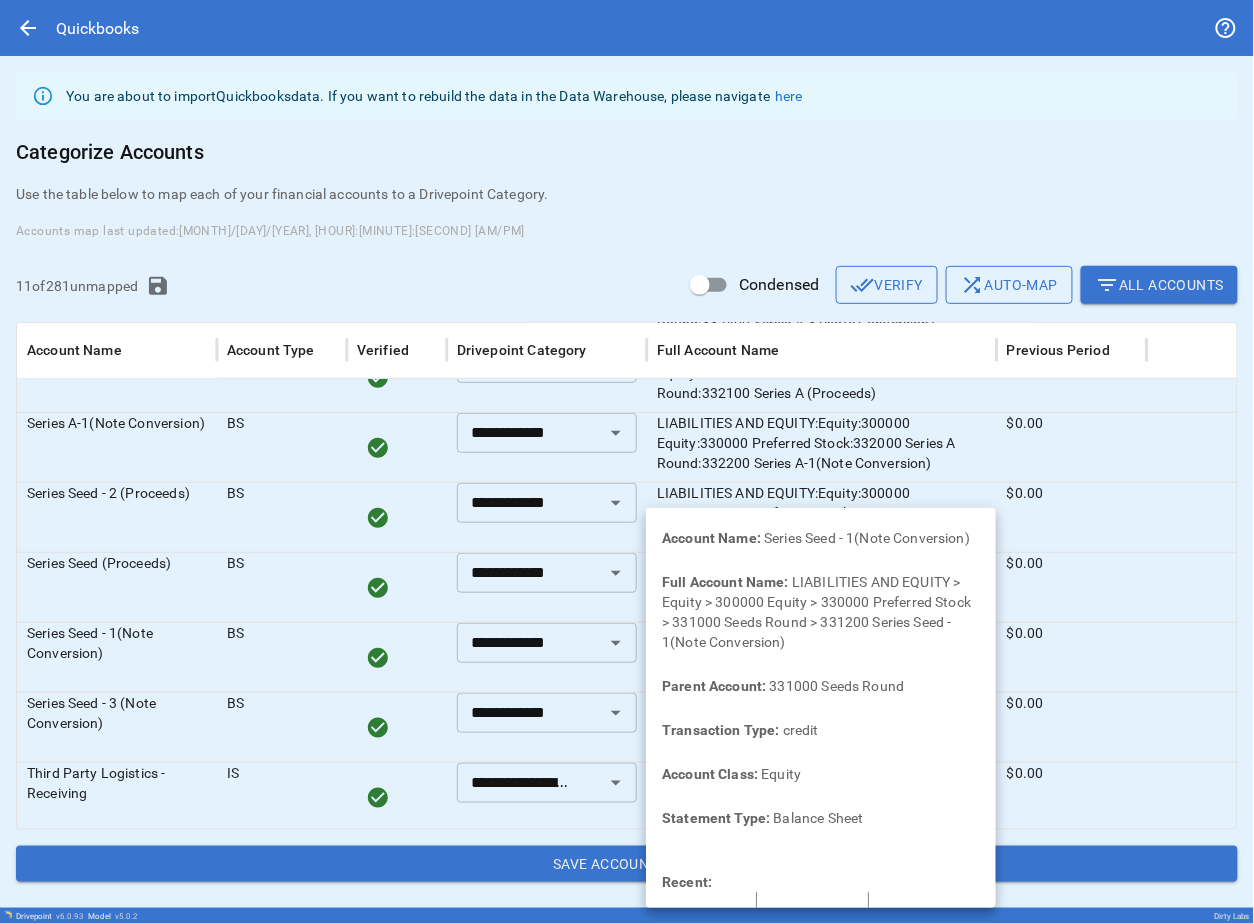 scroll, scrollTop: 76, scrollLeft: 0, axis: vertical 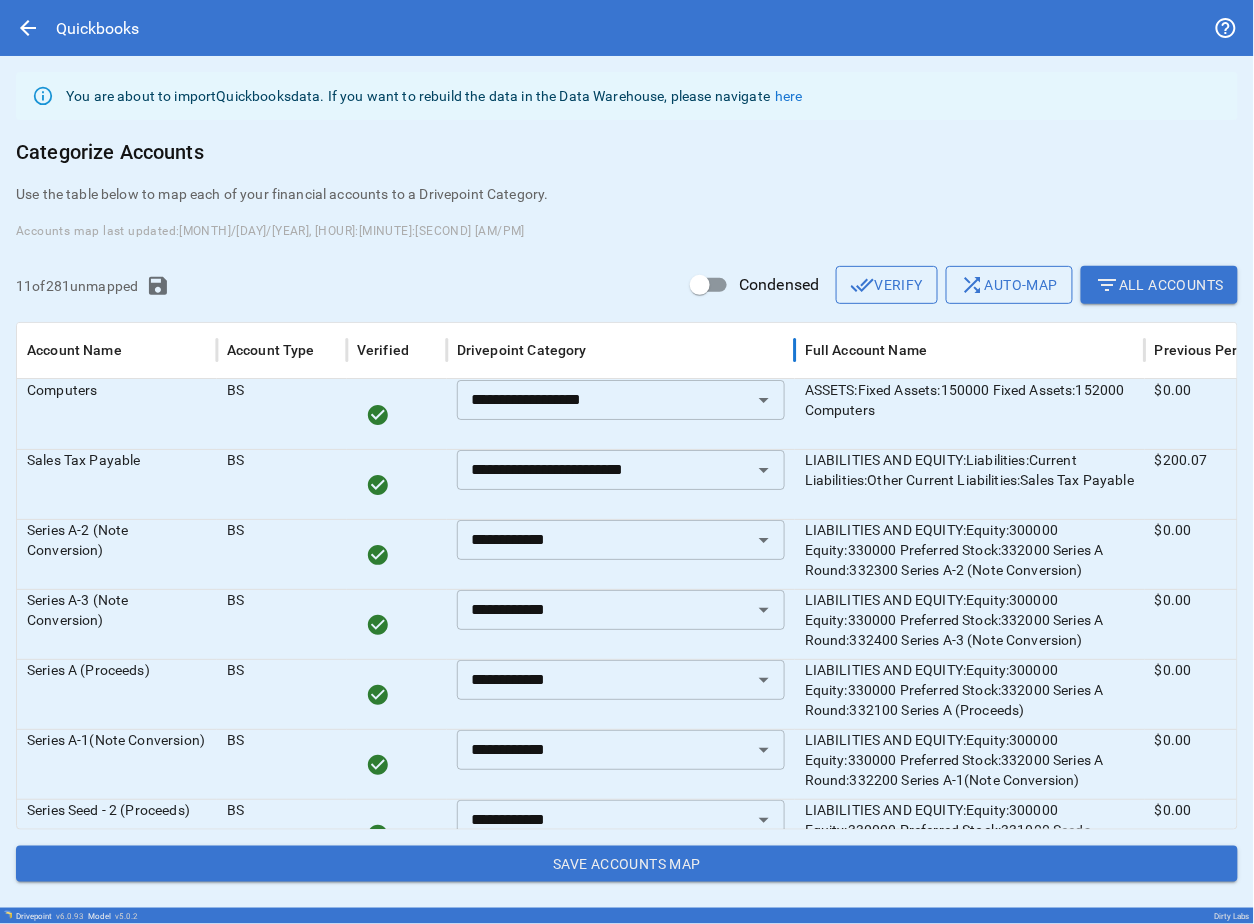 drag, startPoint x: 646, startPoint y: 345, endPoint x: 794, endPoint y: 333, distance: 148.48569 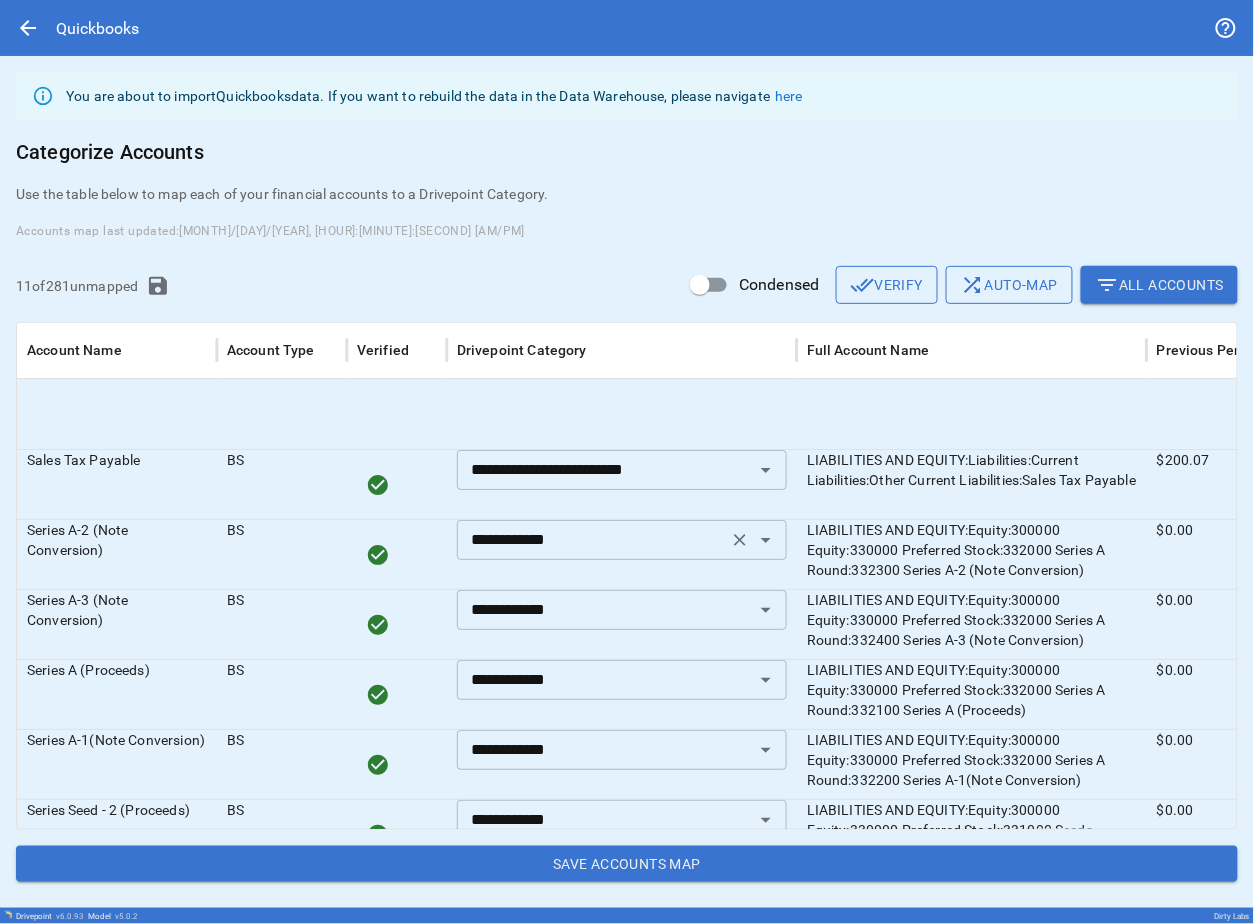 scroll, scrollTop: 292, scrollLeft: 0, axis: vertical 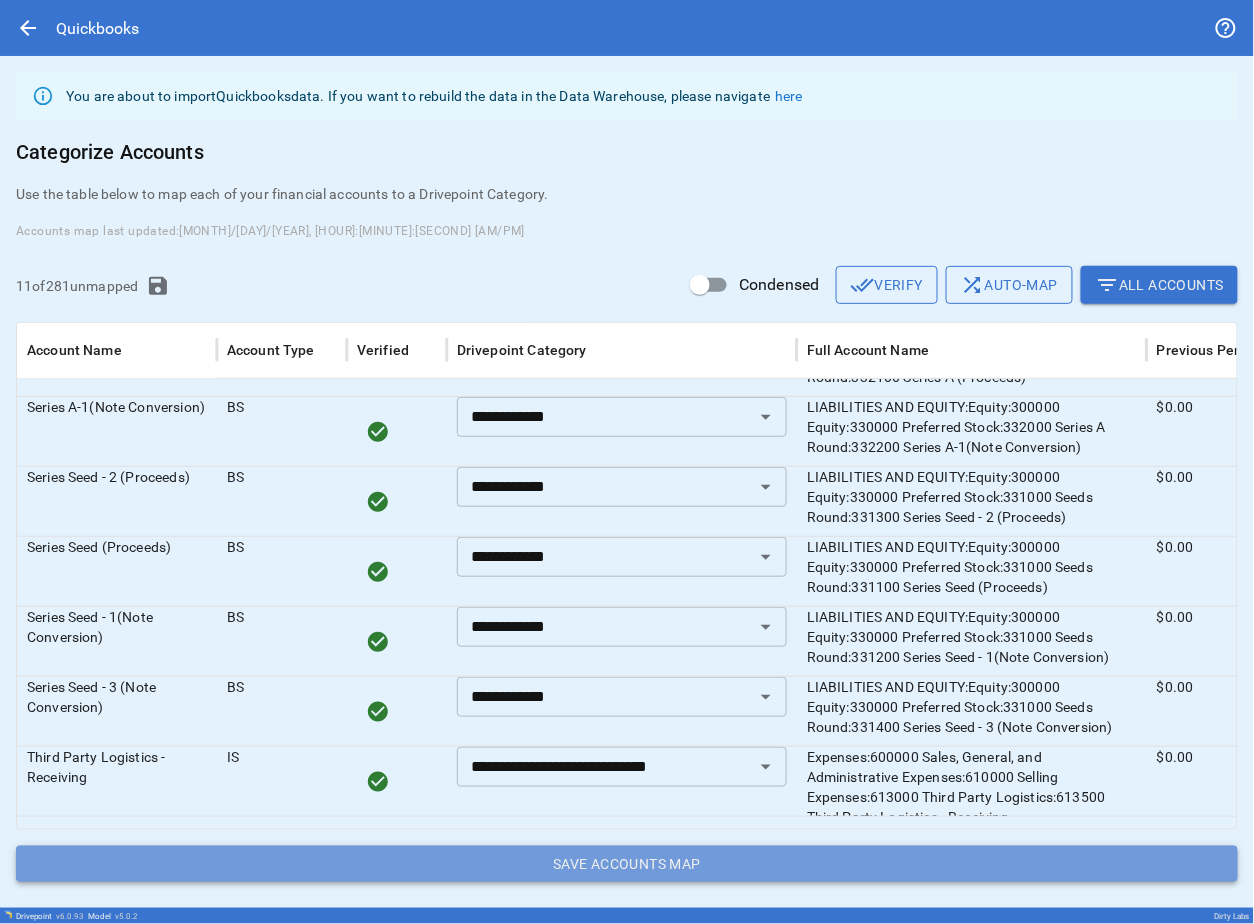click on "Save Accounts Map" at bounding box center (627, 864) 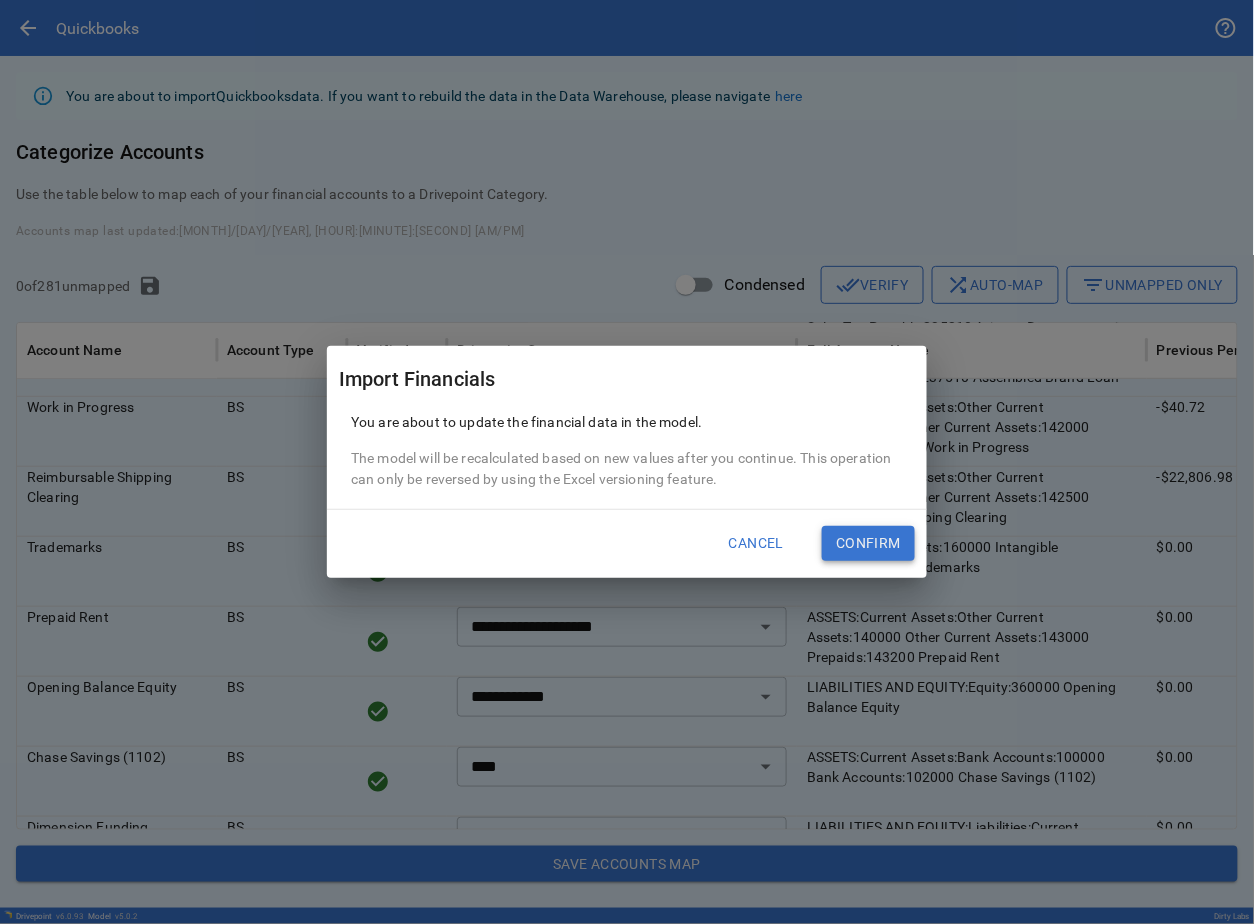 click on "Confirm" at bounding box center [868, 544] 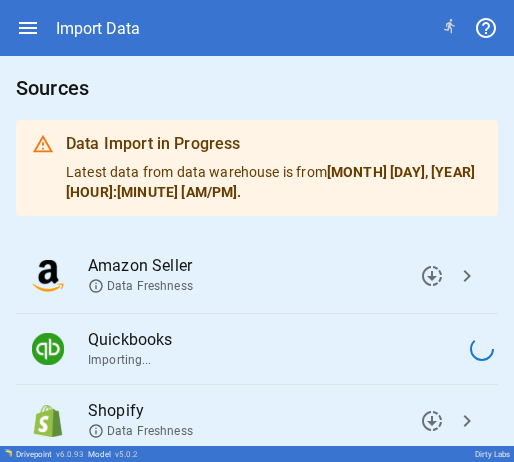 click on "Sources" at bounding box center (257, 88) 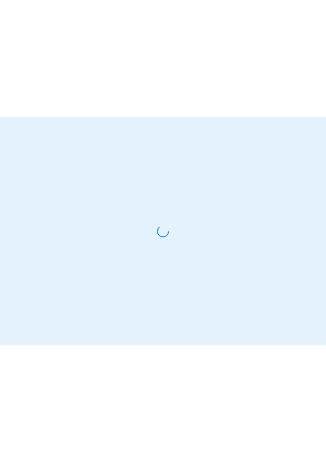 scroll, scrollTop: 0, scrollLeft: 0, axis: both 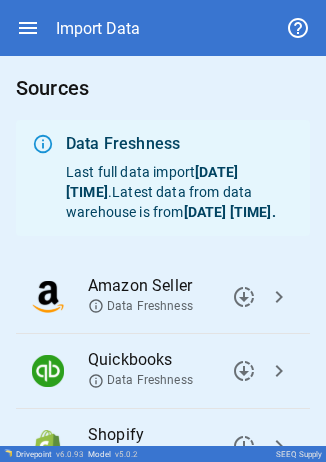 click on "chevron_right" at bounding box center [244, 297] 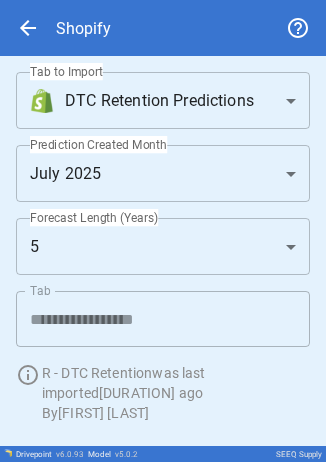 scroll, scrollTop: 0, scrollLeft: 0, axis: both 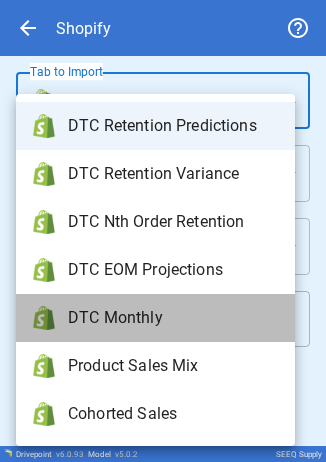 click on "DTC Monthly" at bounding box center [173, 126] 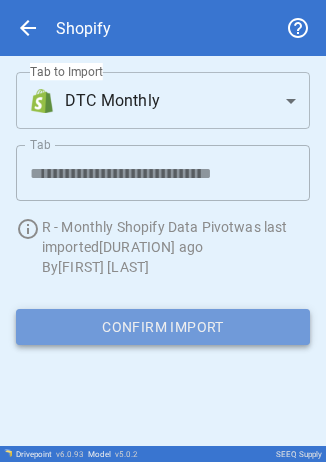 click on "Confirm Import" at bounding box center [163, 327] 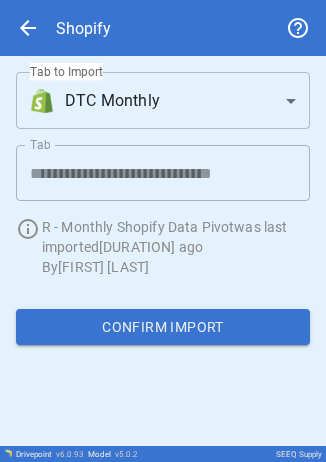 click on "**********" at bounding box center (163, 231) 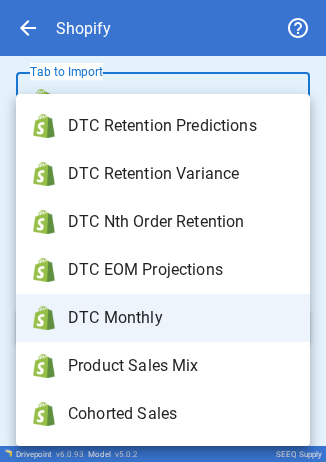 click at bounding box center [163, 231] 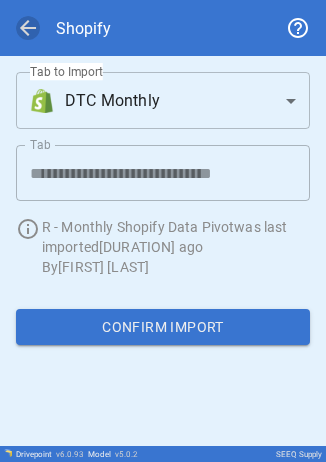 click on "arrow_back" at bounding box center (28, 28) 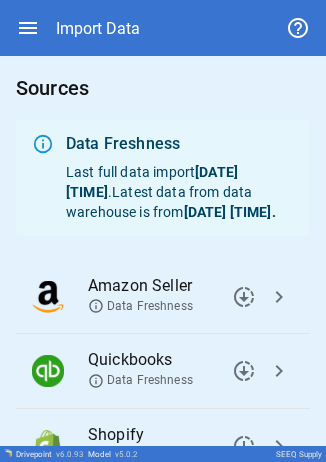 scroll, scrollTop: 170, scrollLeft: 0, axis: vertical 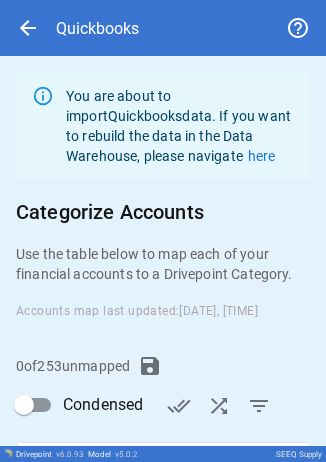 click on "Save Accounts Map" at bounding box center (163, 730) 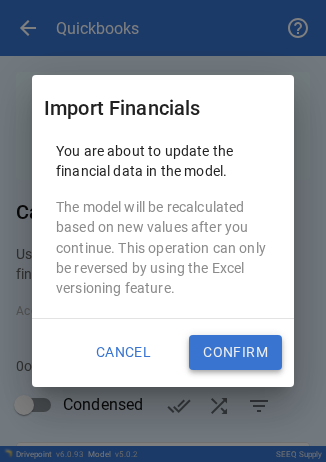 click on "Confirm" at bounding box center (235, 353) 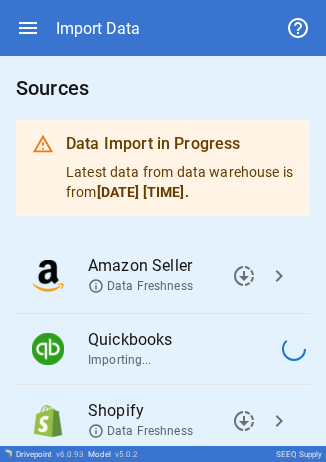 scroll, scrollTop: 170, scrollLeft: 0, axis: vertical 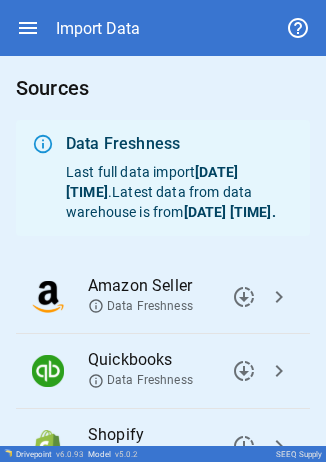 click on "chevron_right" at bounding box center [244, 297] 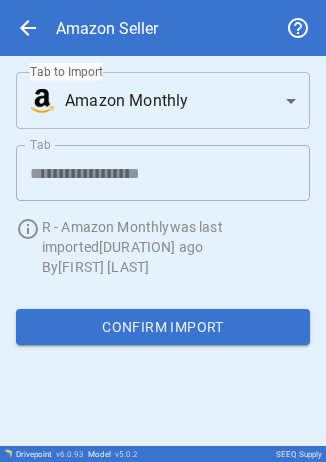 scroll, scrollTop: 0, scrollLeft: 0, axis: both 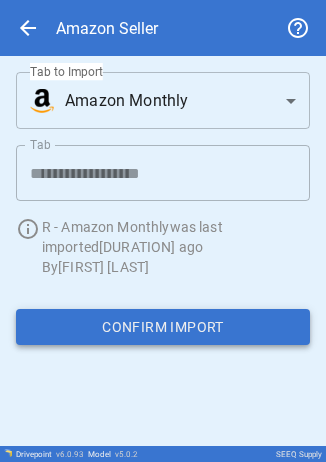 click on "Confirm Import" at bounding box center [163, 327] 